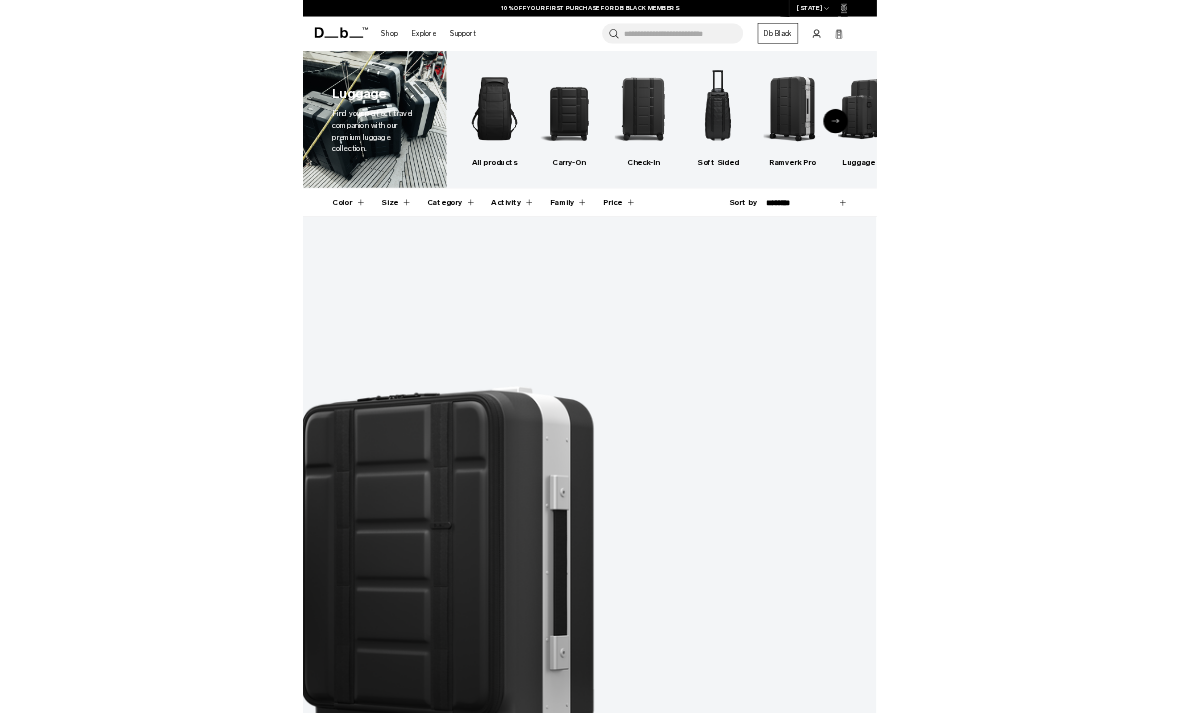 scroll, scrollTop: 0, scrollLeft: 0, axis: both 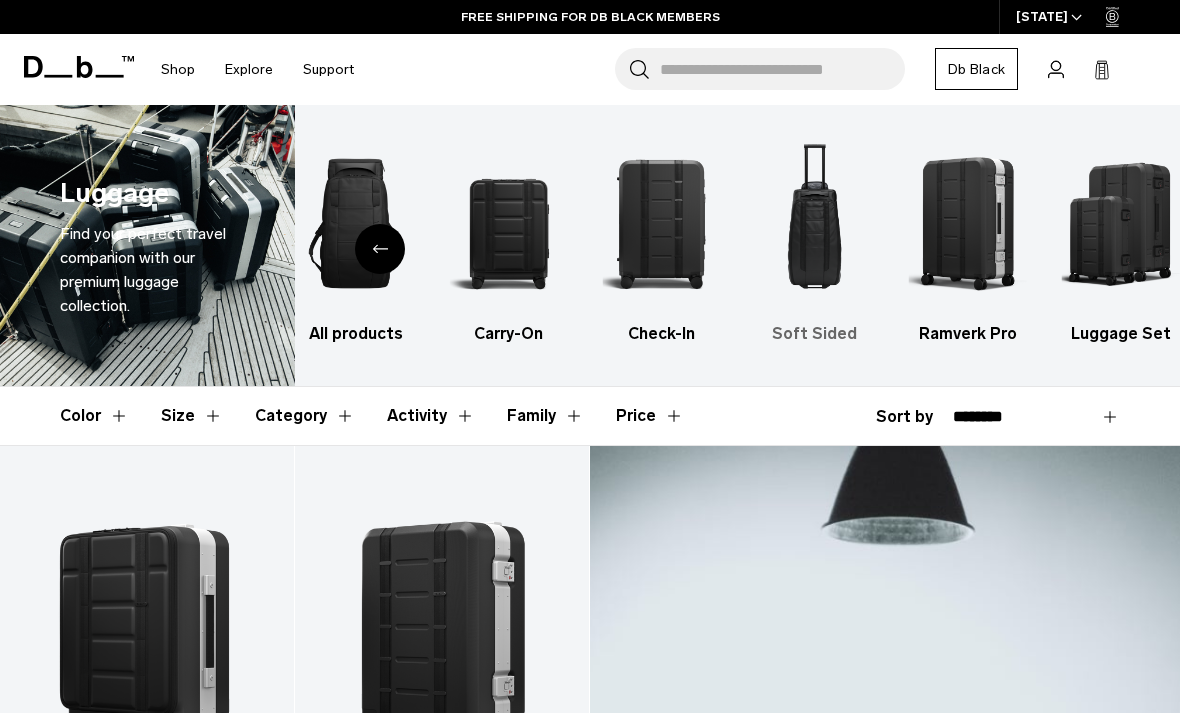click at bounding box center (815, 223) 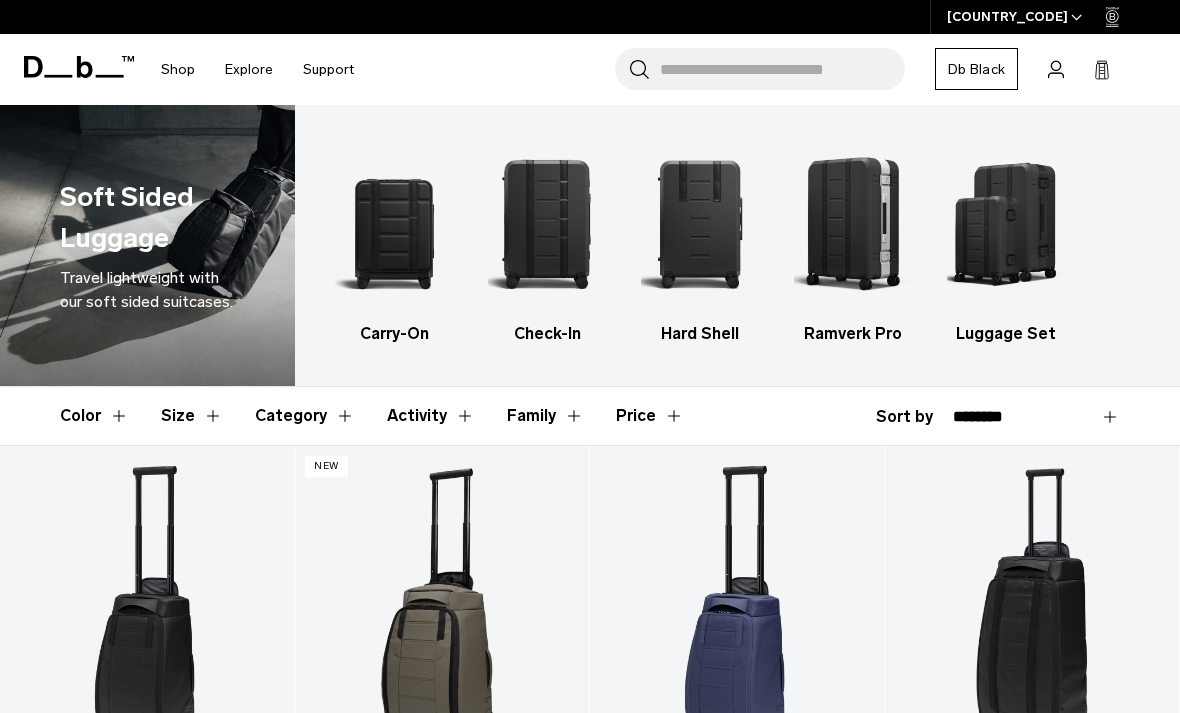 scroll, scrollTop: 0, scrollLeft: 0, axis: both 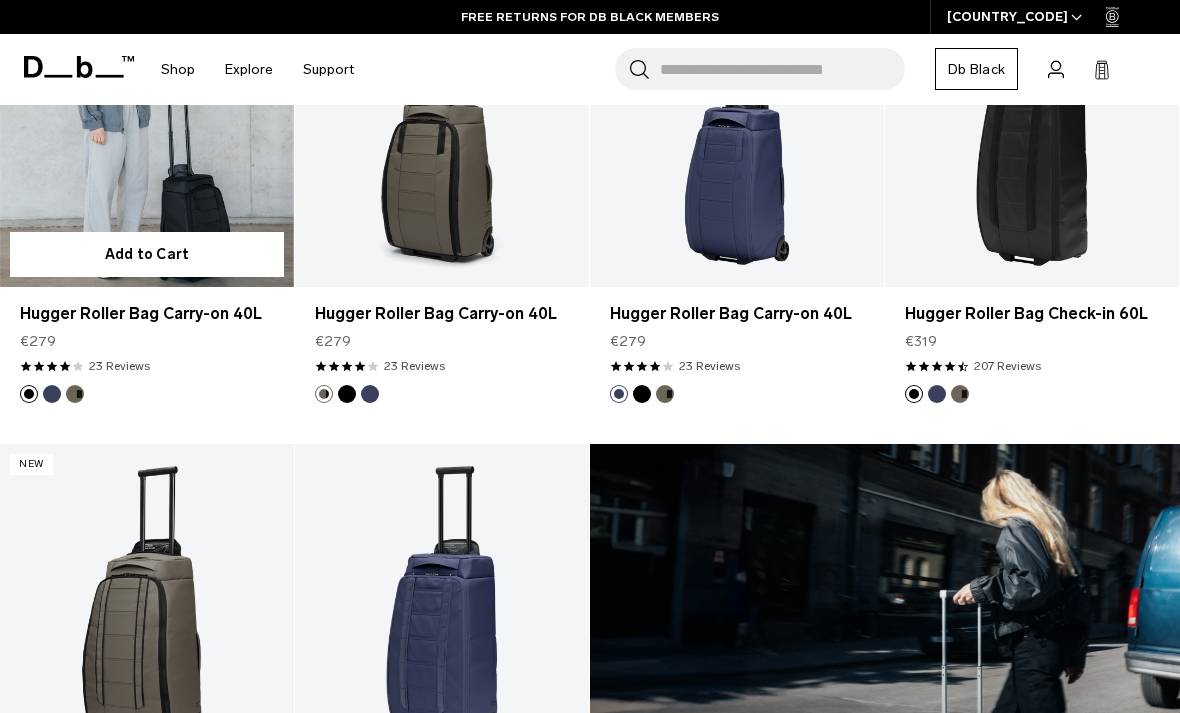 click at bounding box center [147, 123] 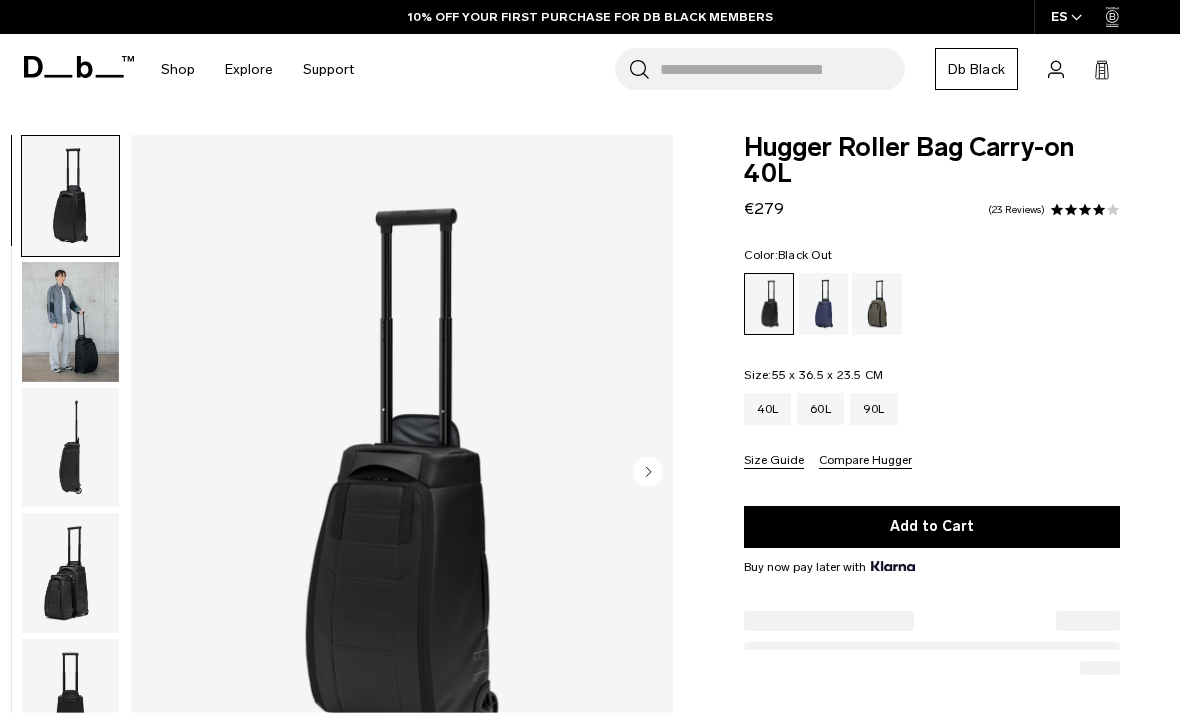 scroll, scrollTop: 0, scrollLeft: 0, axis: both 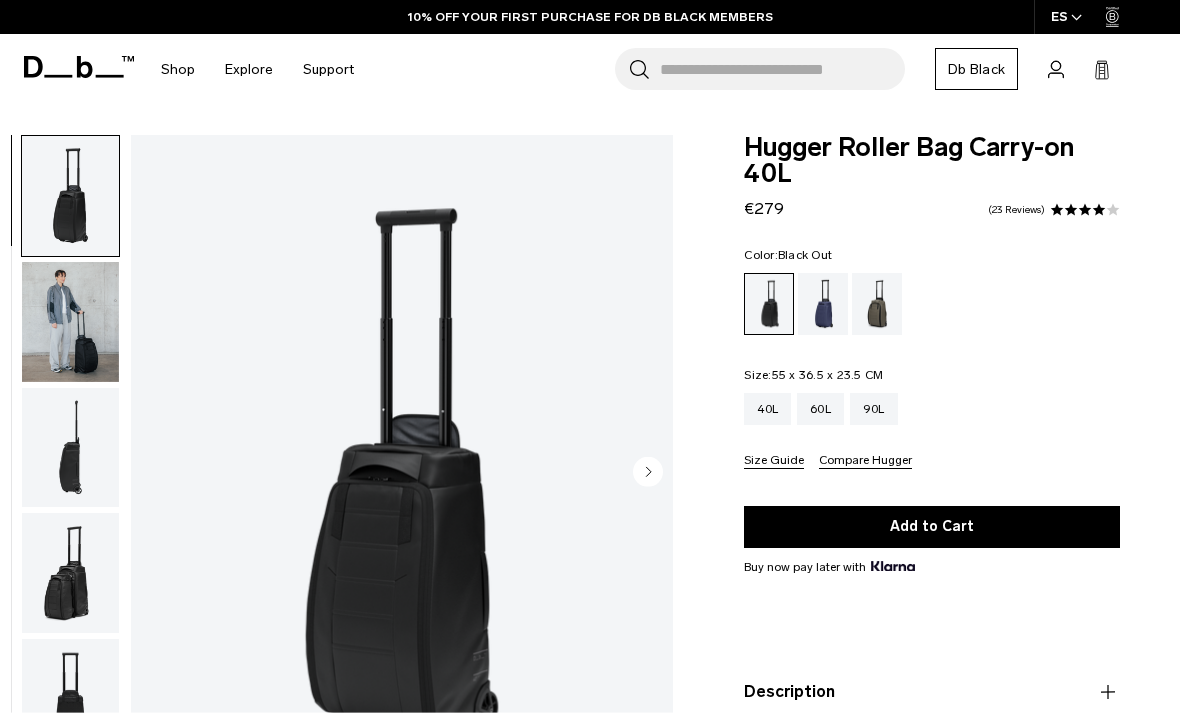 click at bounding box center (70, 322) 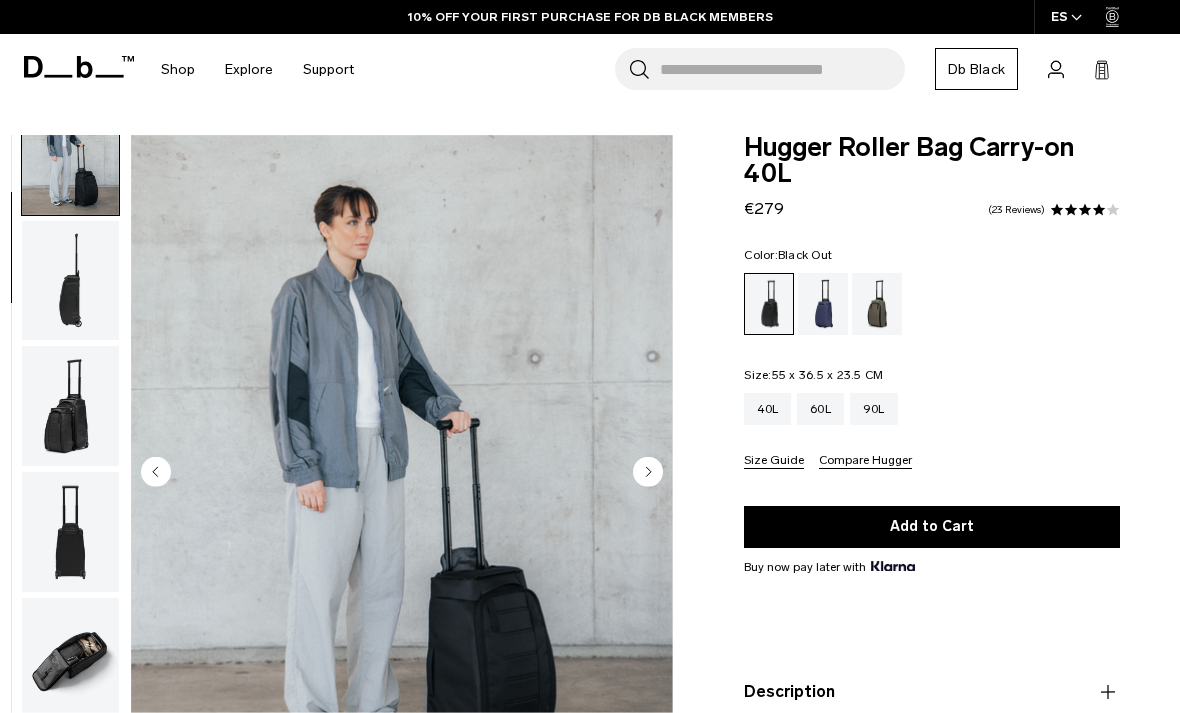 scroll, scrollTop: 172, scrollLeft: 0, axis: vertical 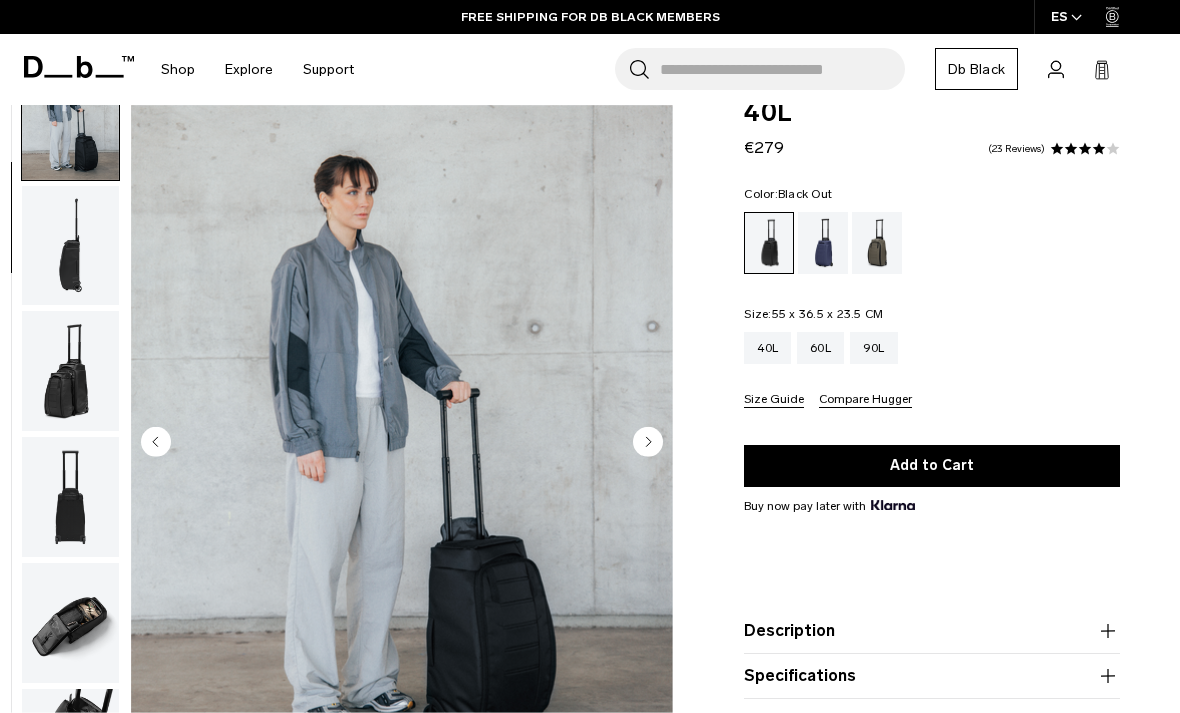 click at bounding box center (70, 246) 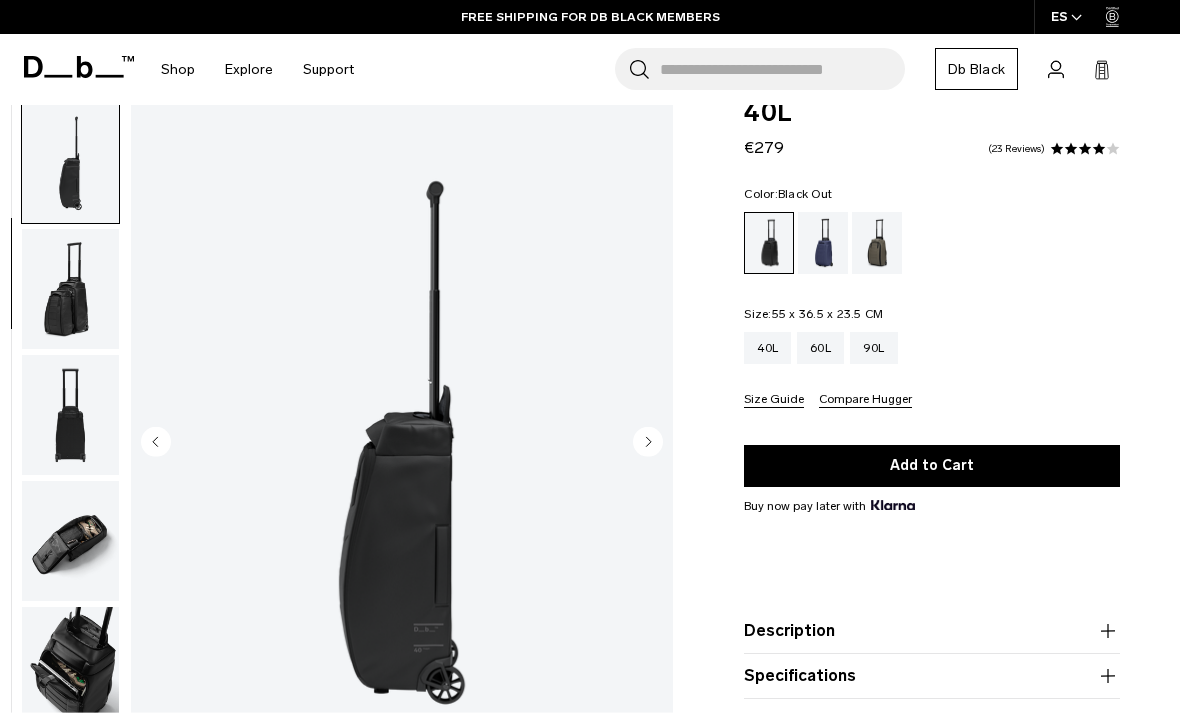 click at bounding box center [70, 289] 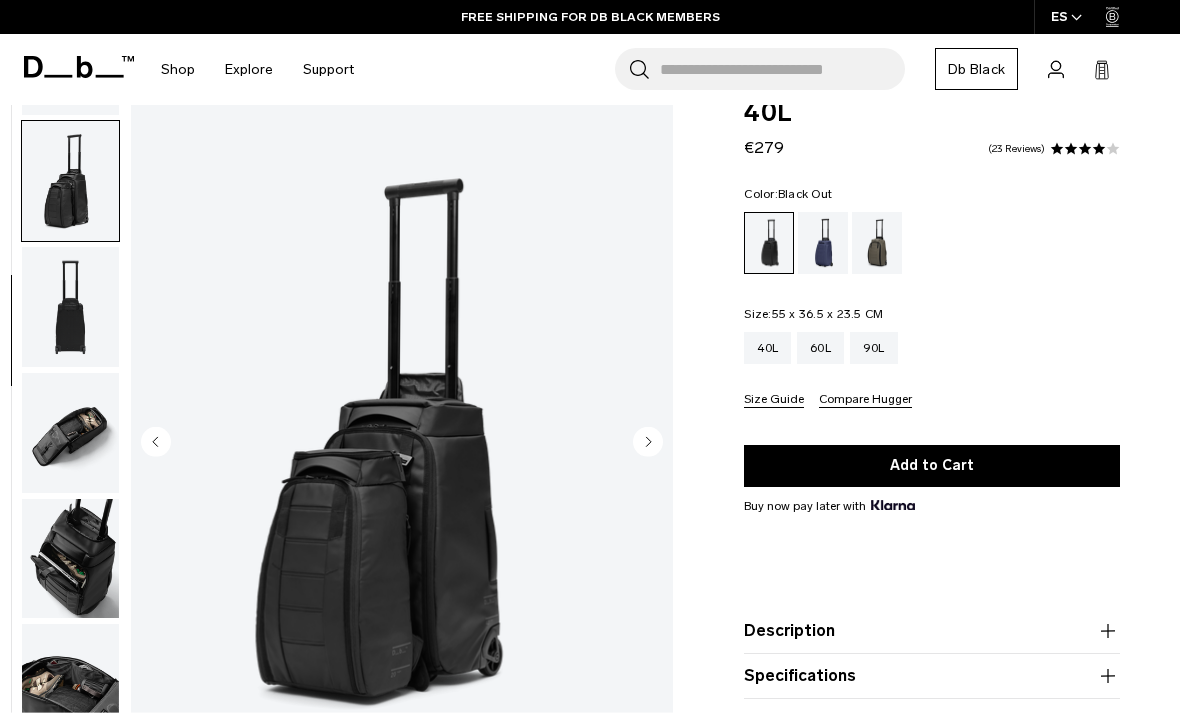 scroll, scrollTop: 382, scrollLeft: 0, axis: vertical 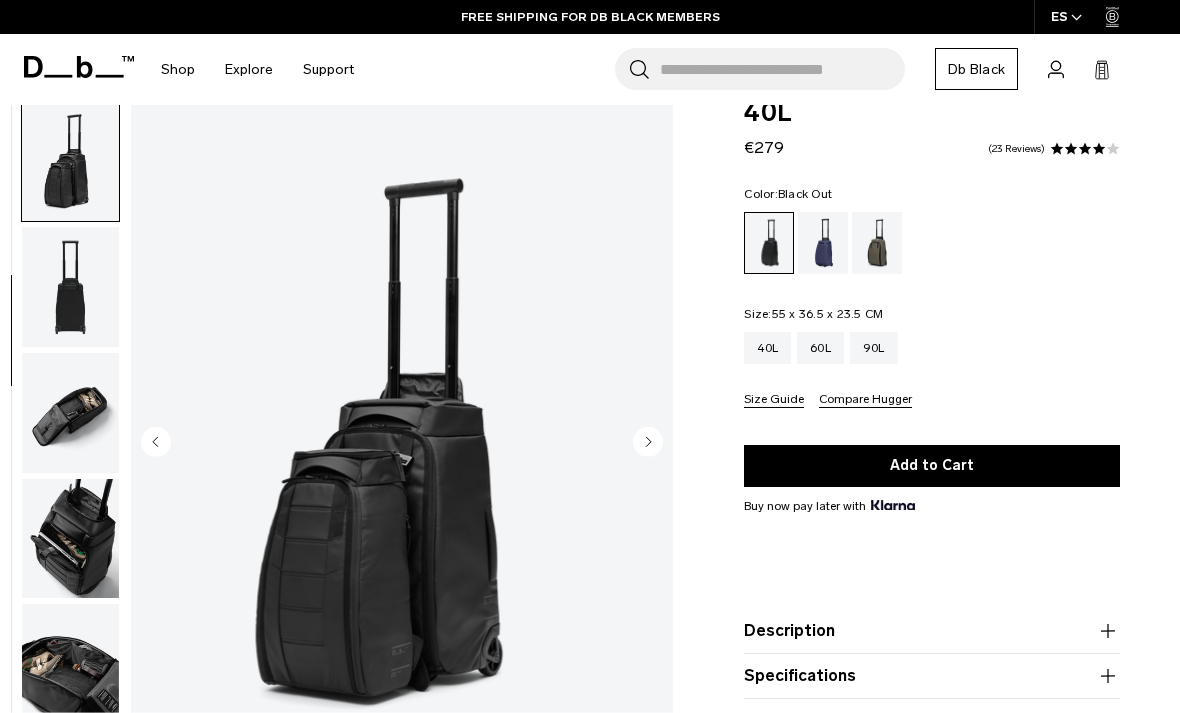 click at bounding box center (70, 287) 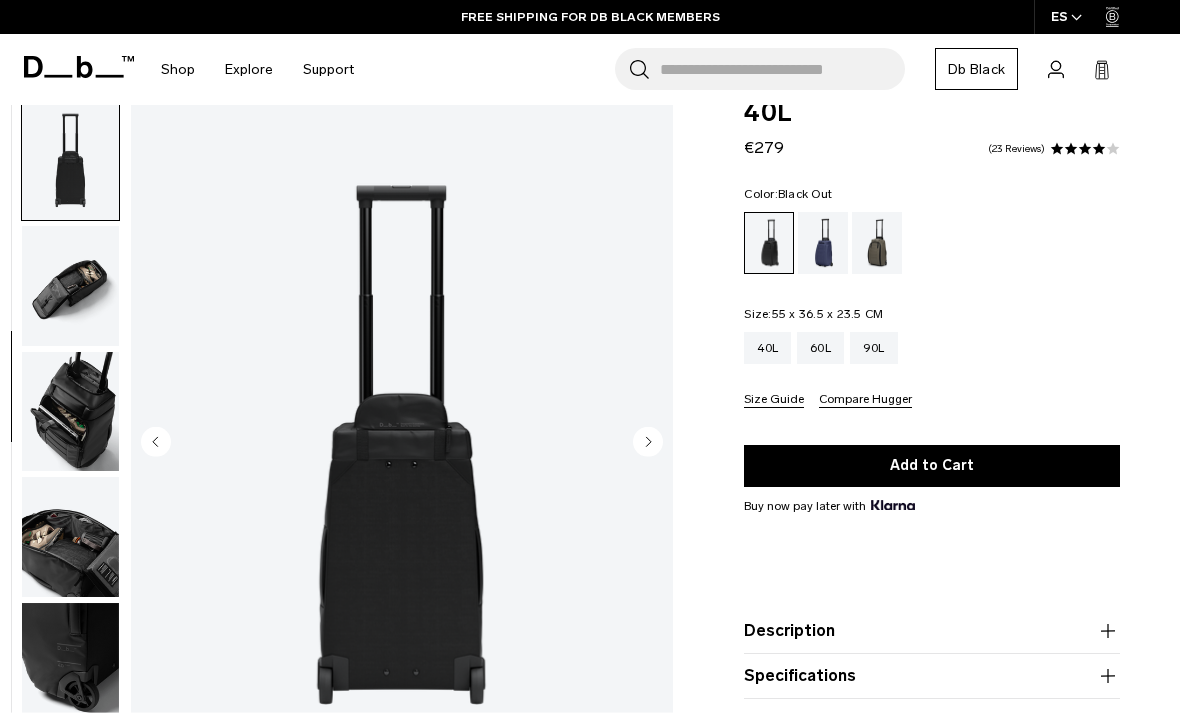 click at bounding box center (70, 286) 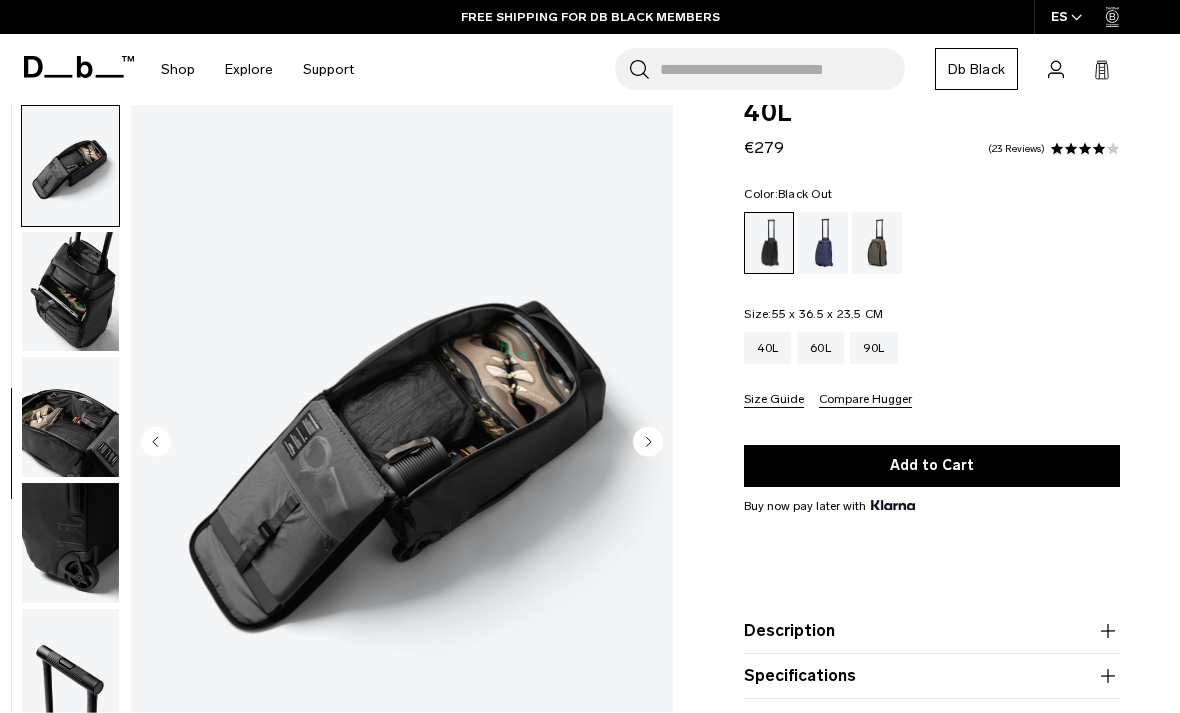 scroll, scrollTop: 636, scrollLeft: 0, axis: vertical 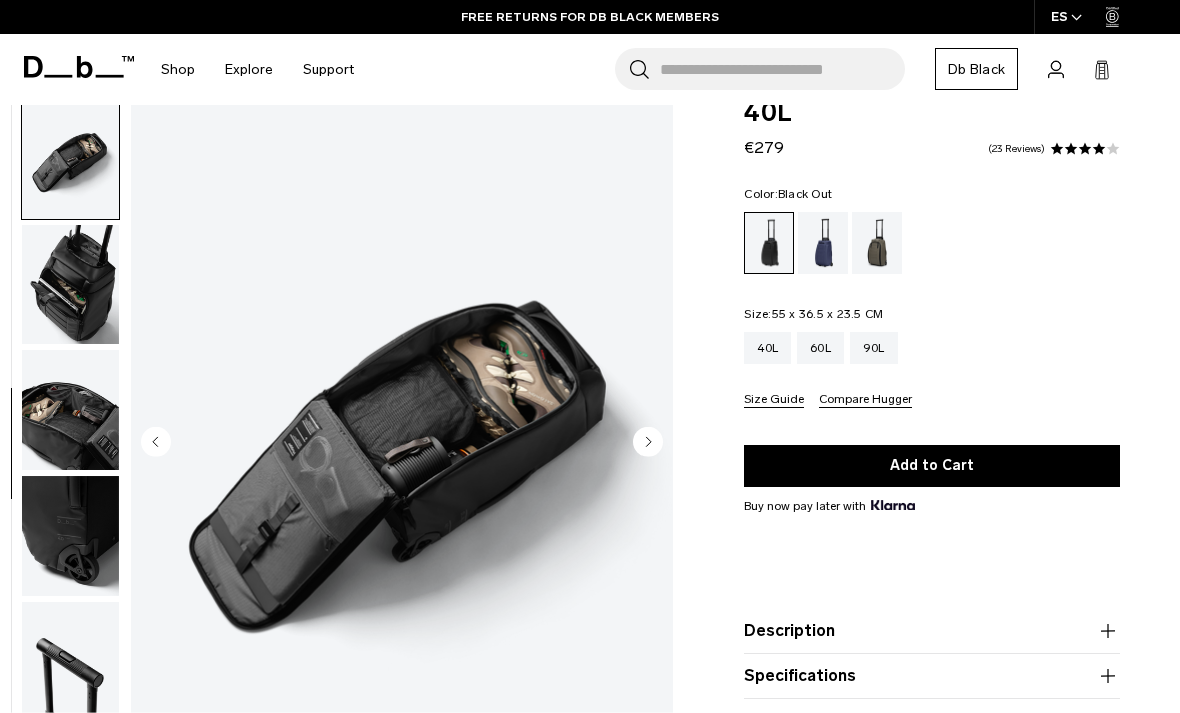 click at bounding box center [70, 285] 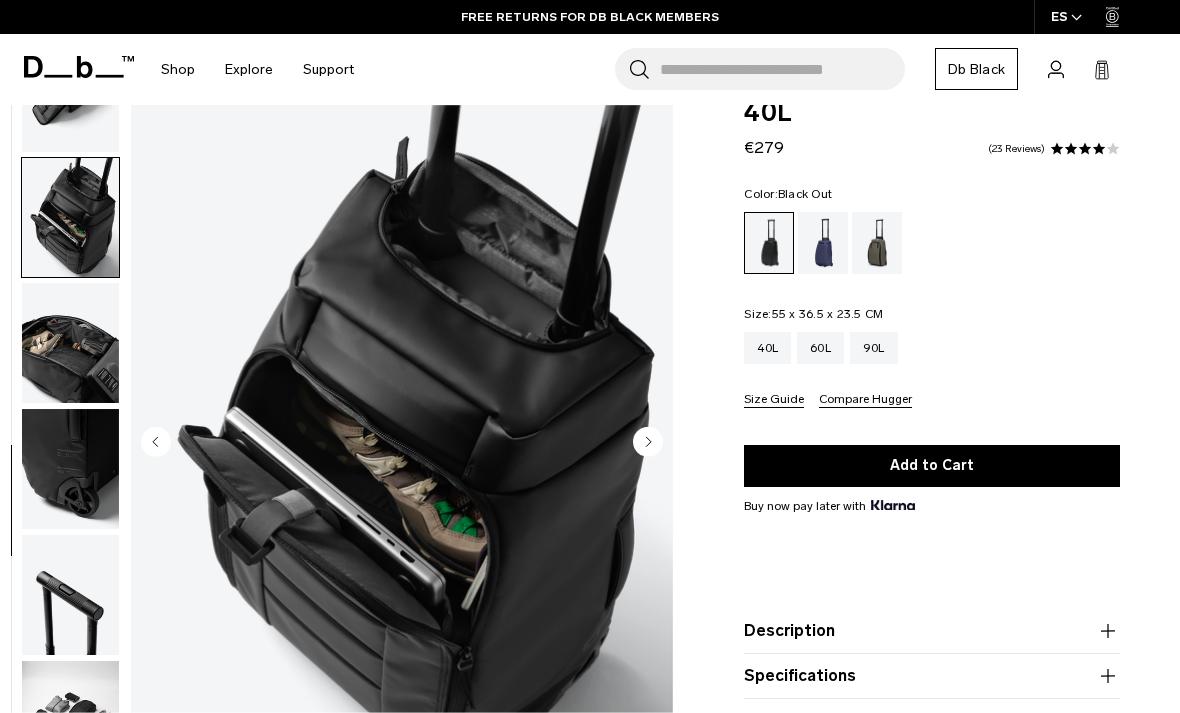 scroll, scrollTop: 719, scrollLeft: 0, axis: vertical 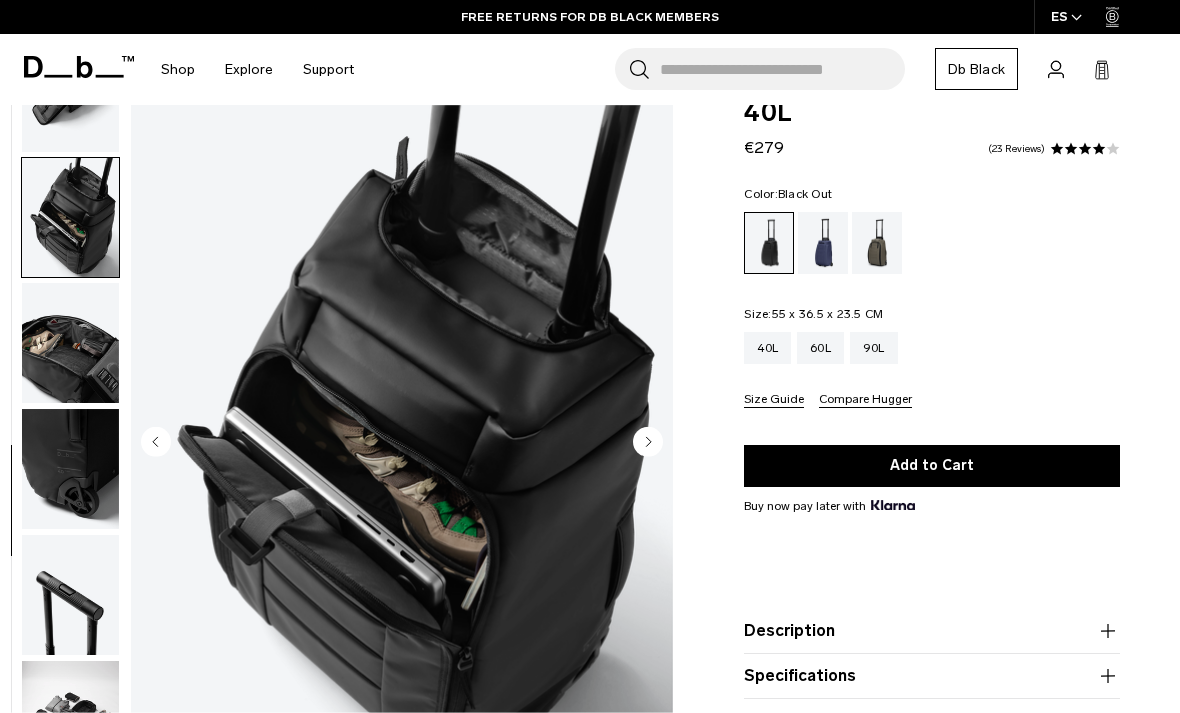 click at bounding box center [70, 343] 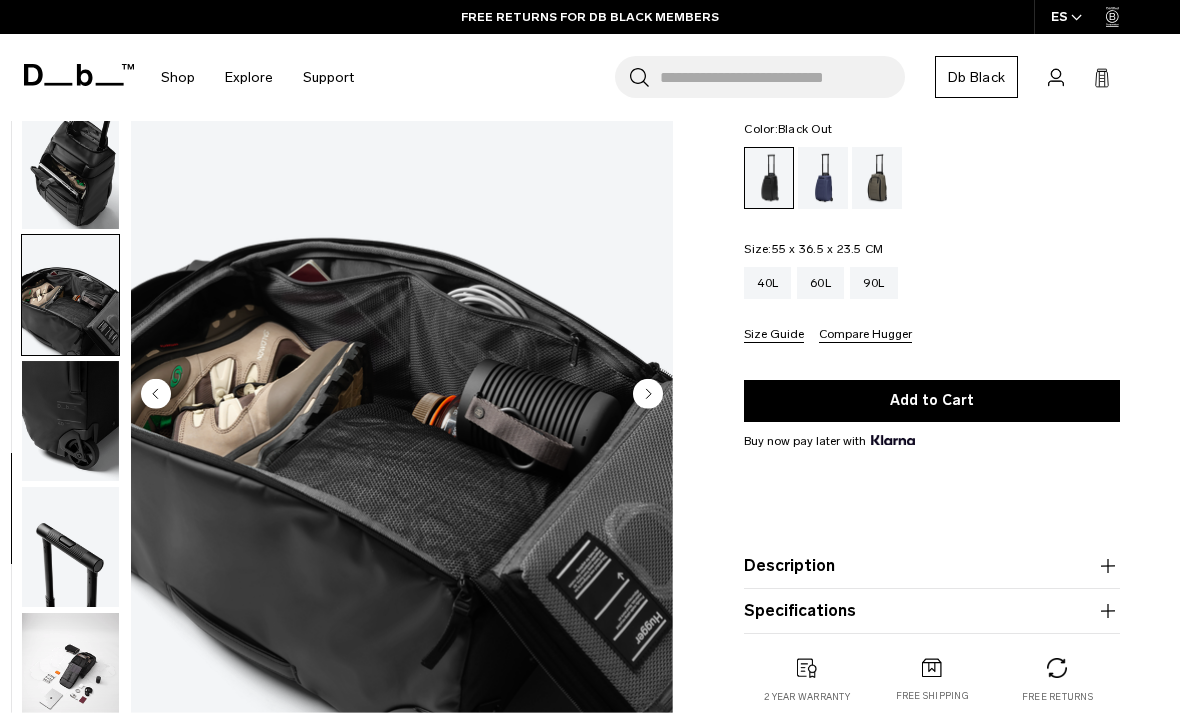 scroll, scrollTop: 129, scrollLeft: 0, axis: vertical 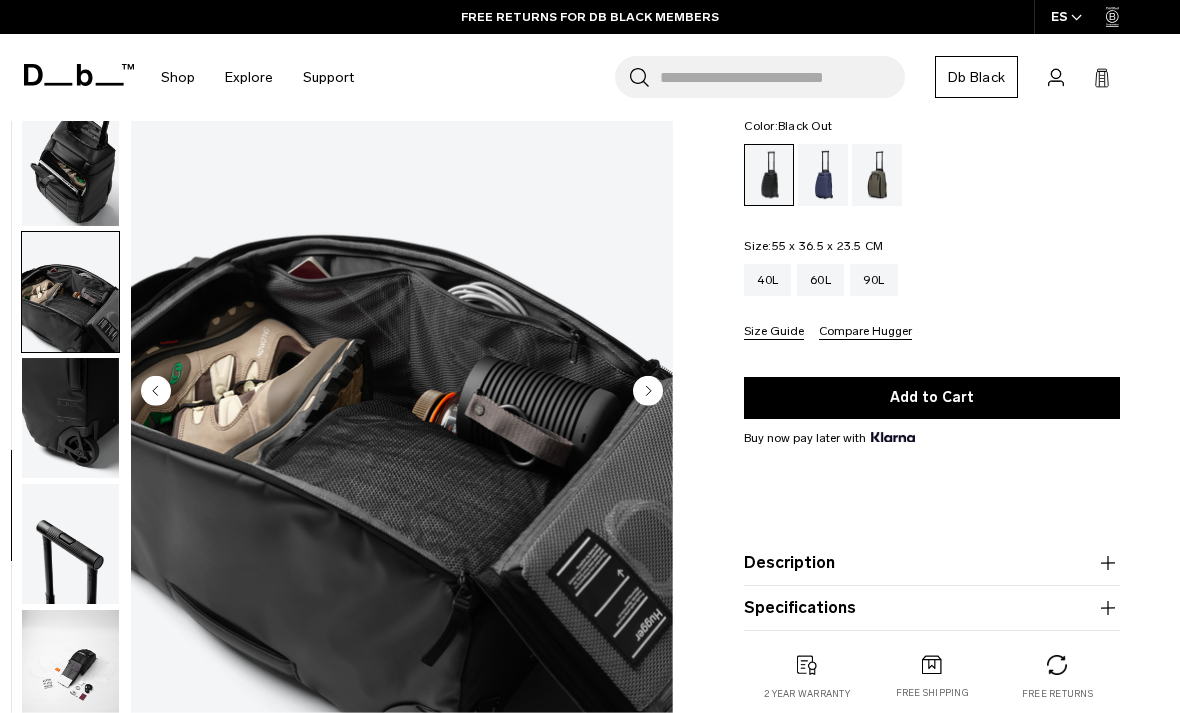 click at bounding box center (70, 544) 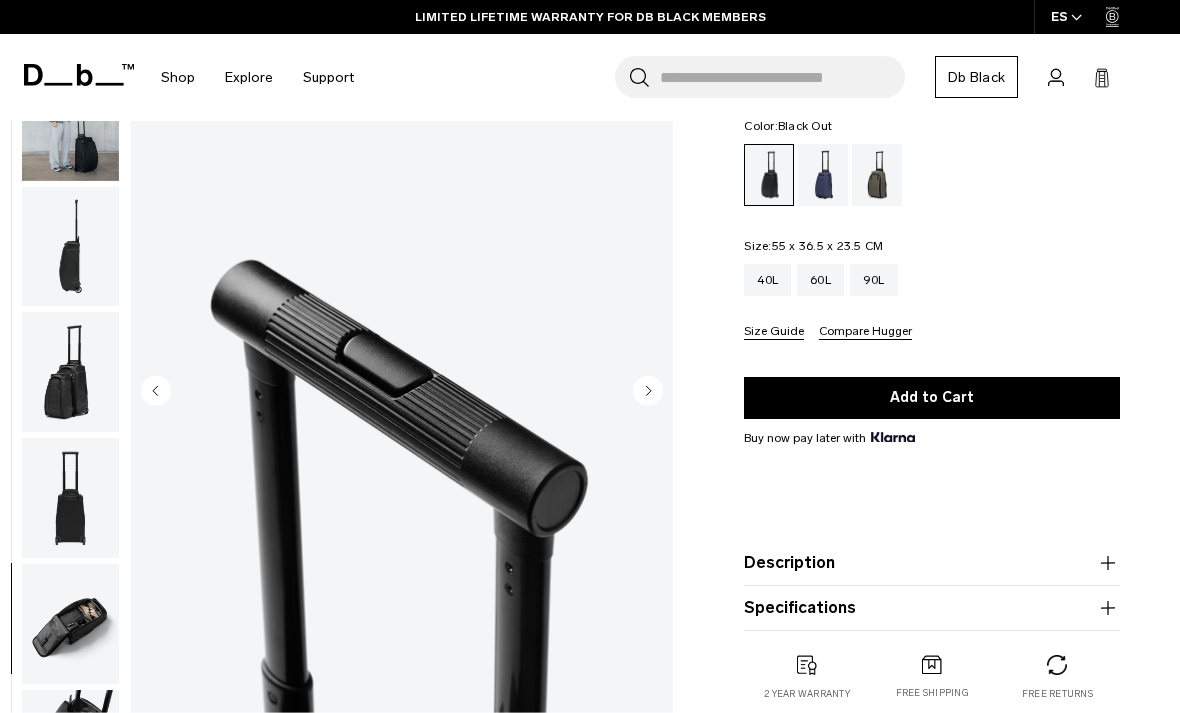 scroll, scrollTop: 56, scrollLeft: 0, axis: vertical 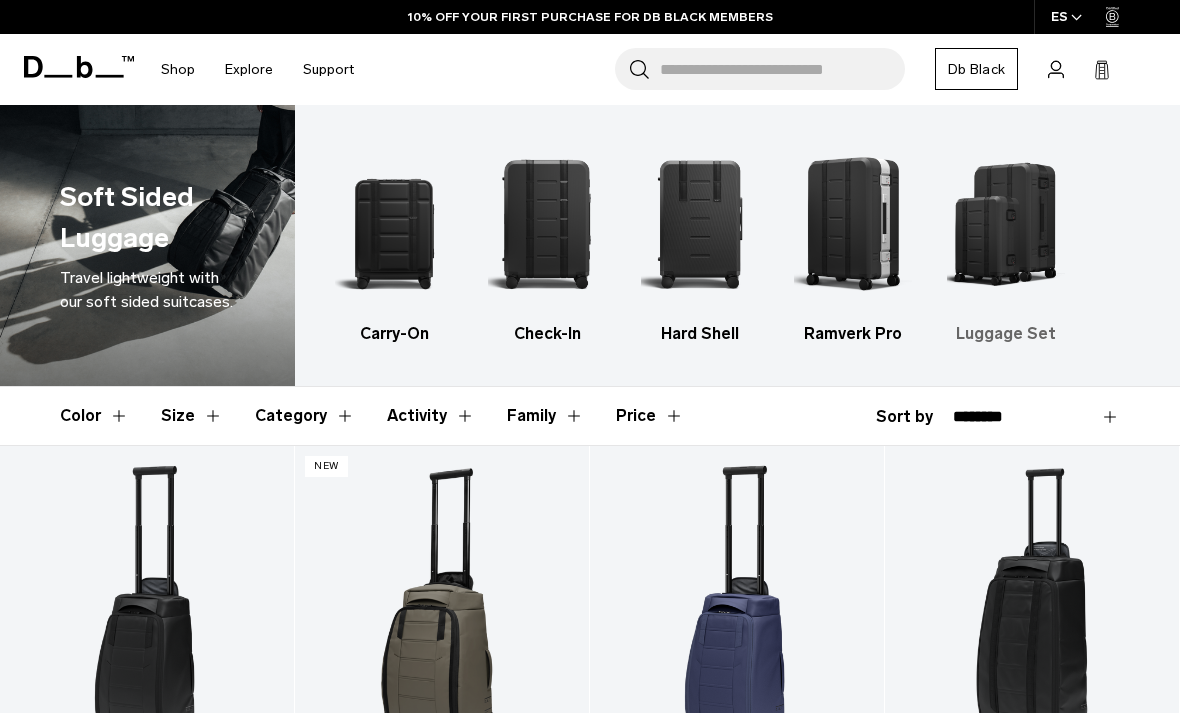 click at bounding box center [1006, 223] 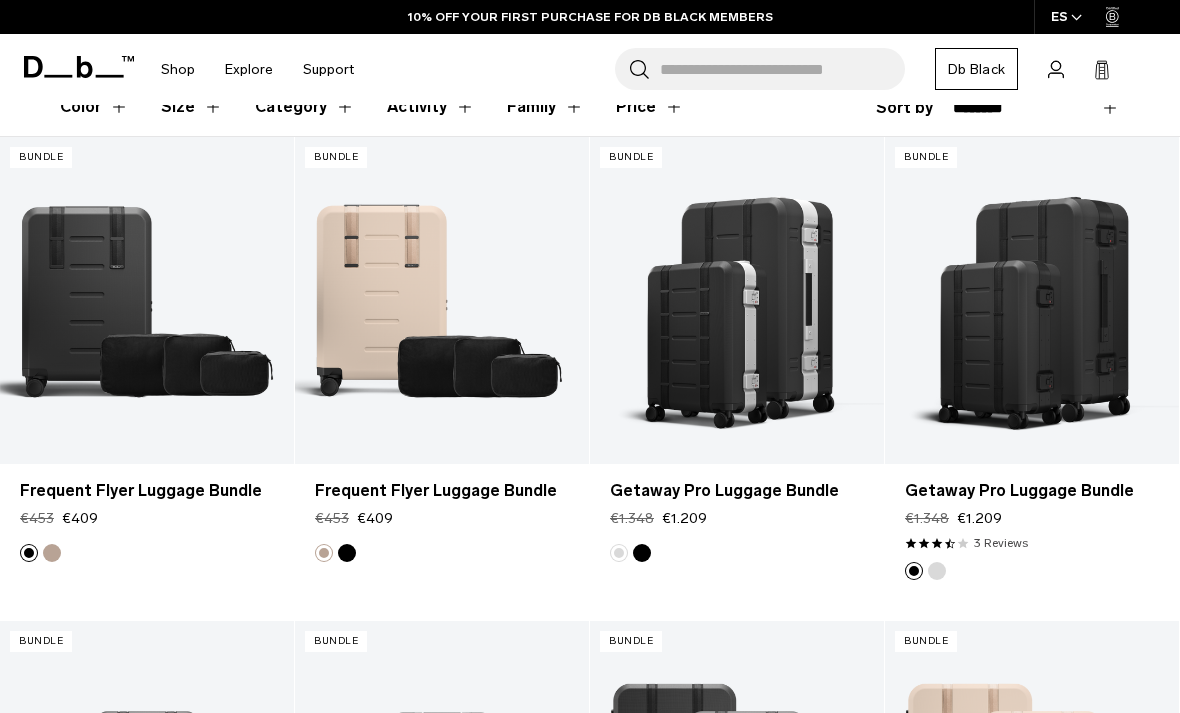 scroll, scrollTop: 309, scrollLeft: 0, axis: vertical 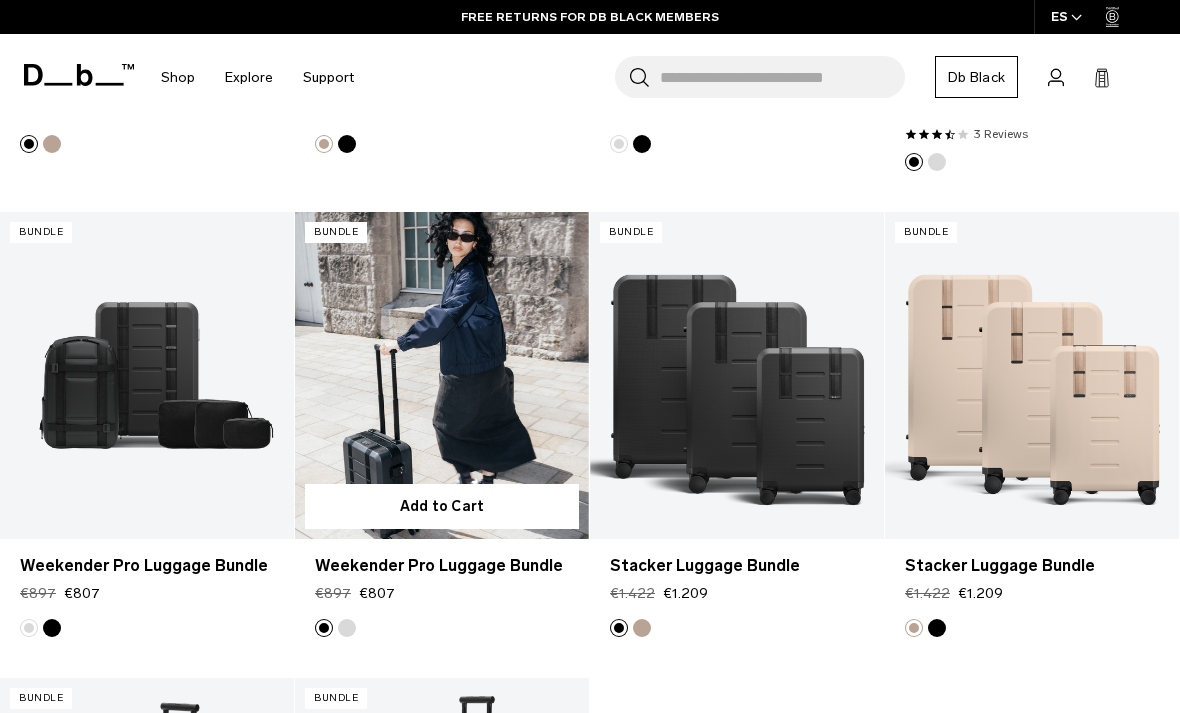 click at bounding box center [442, 375] 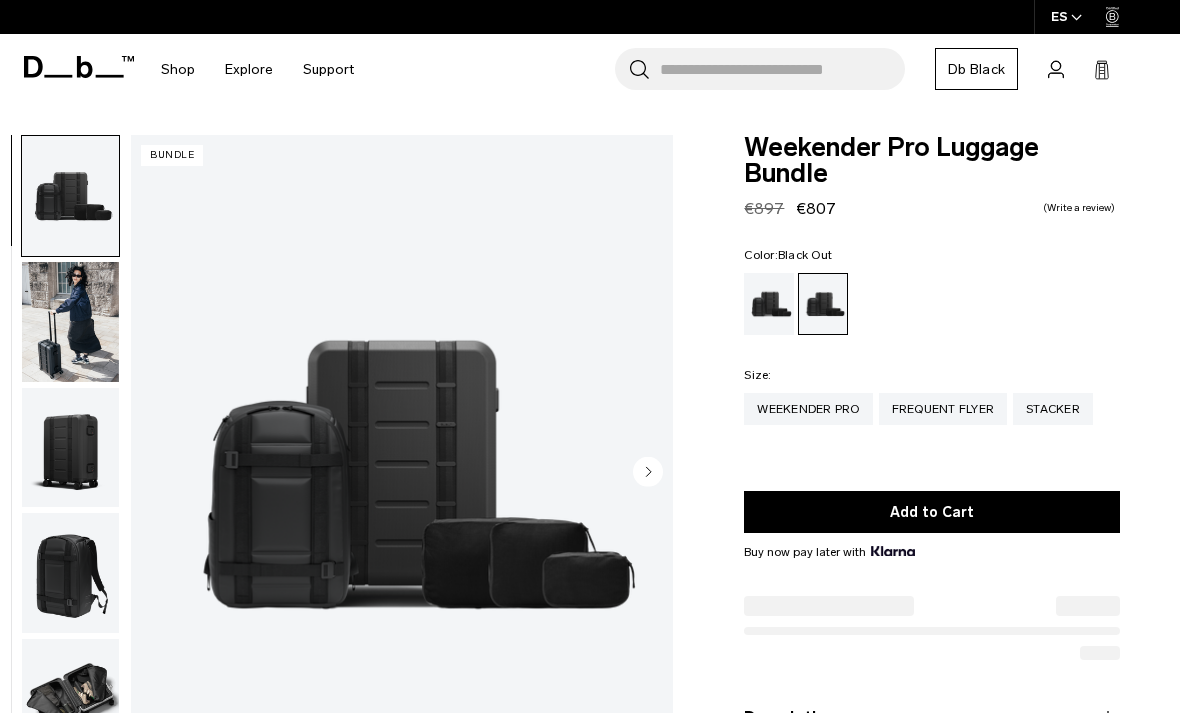 scroll, scrollTop: 0, scrollLeft: 0, axis: both 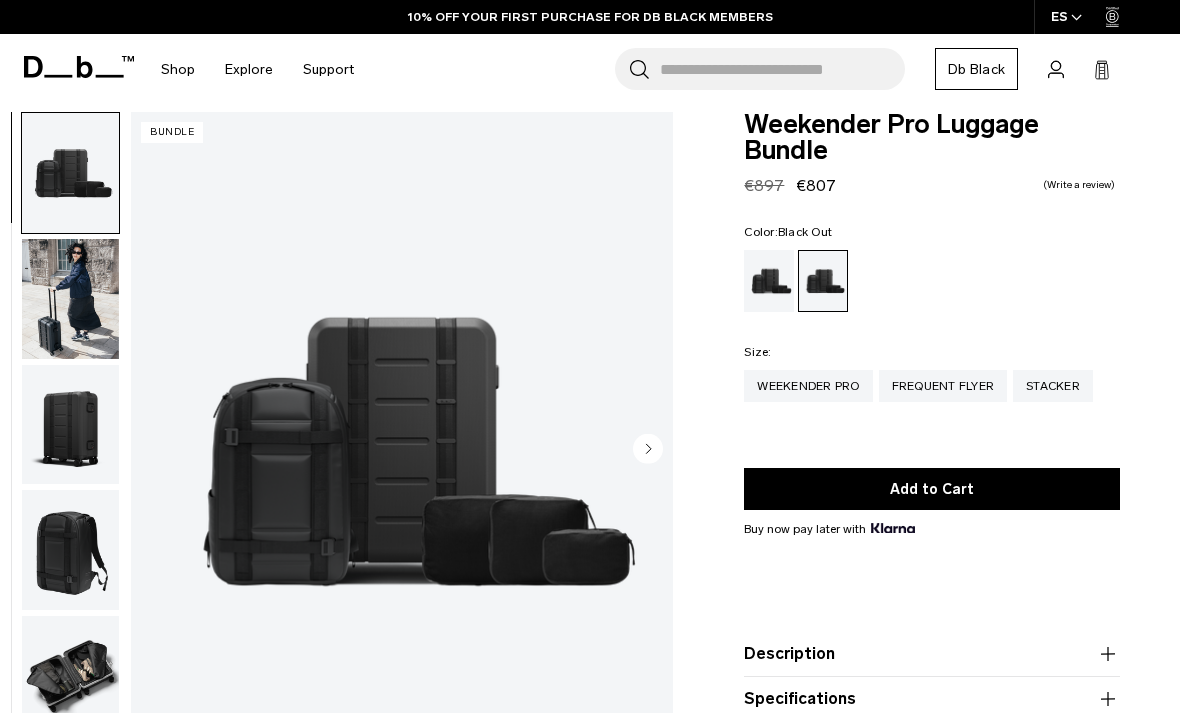 click at bounding box center [70, 299] 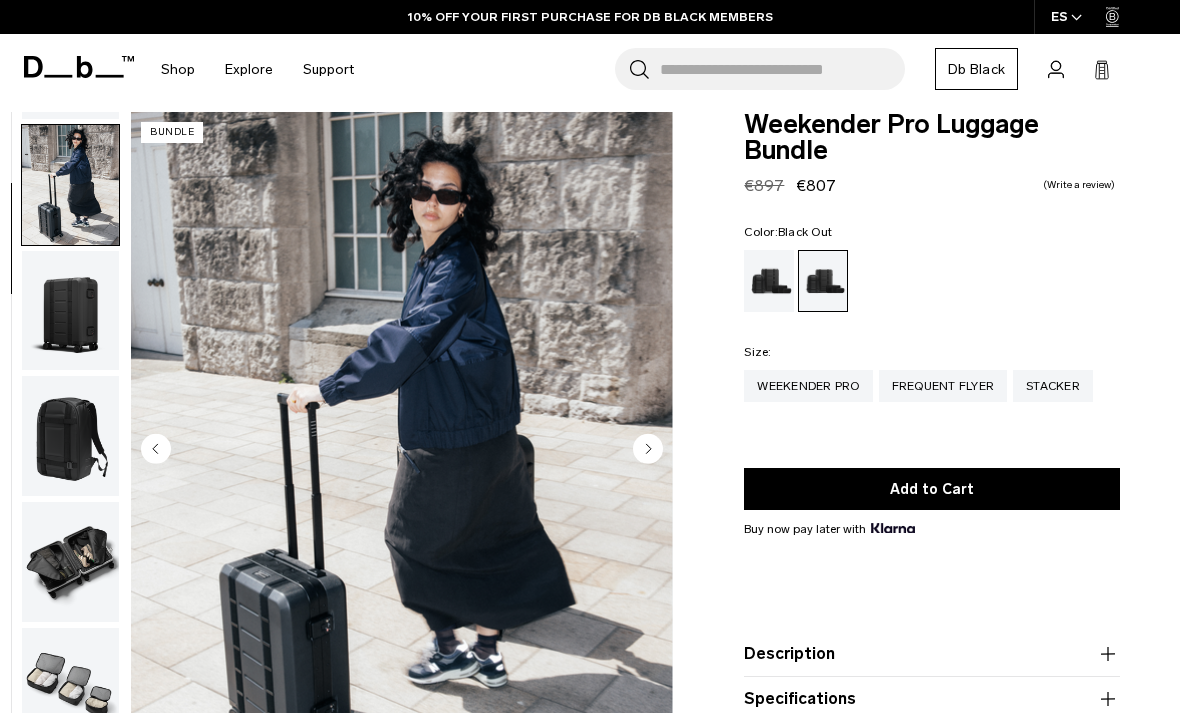 scroll, scrollTop: 127, scrollLeft: 0, axis: vertical 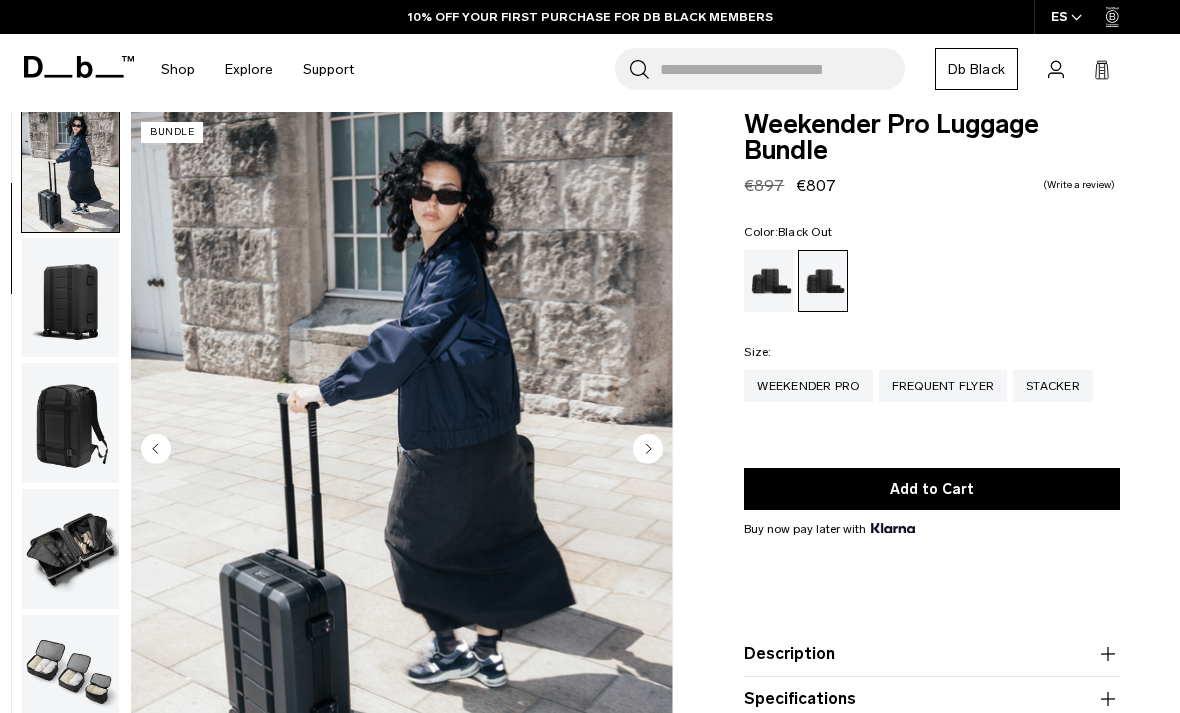 click at bounding box center [70, 423] 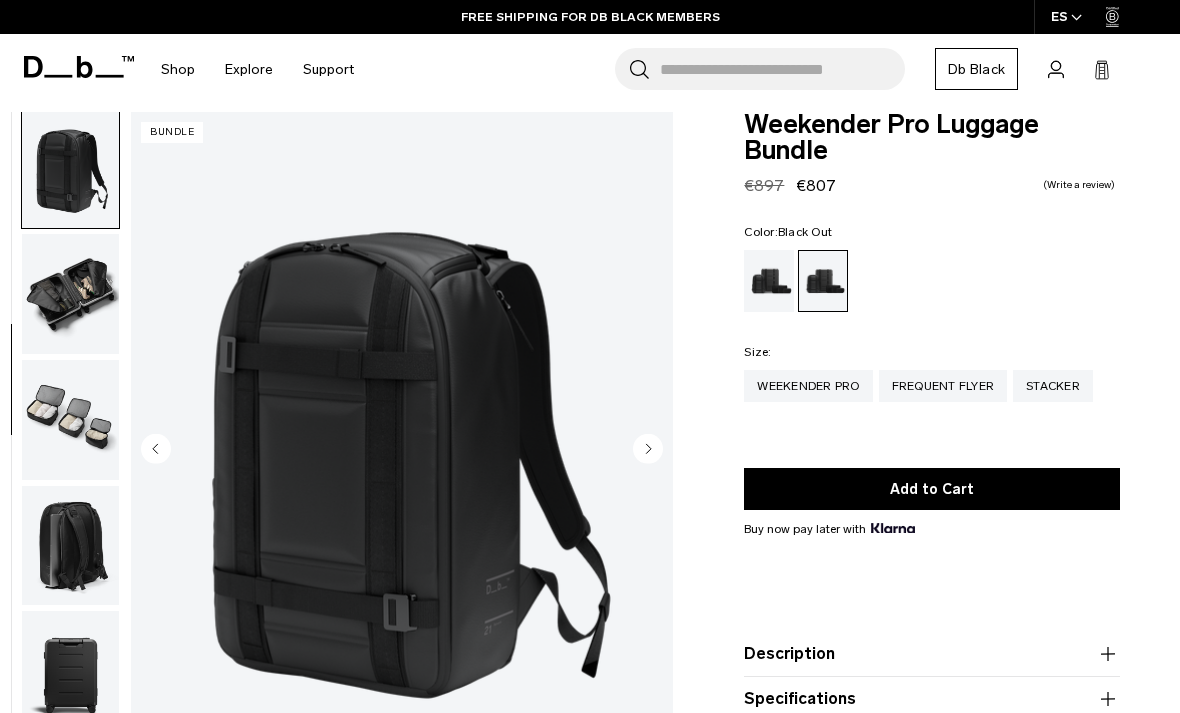 click at bounding box center (70, 420) 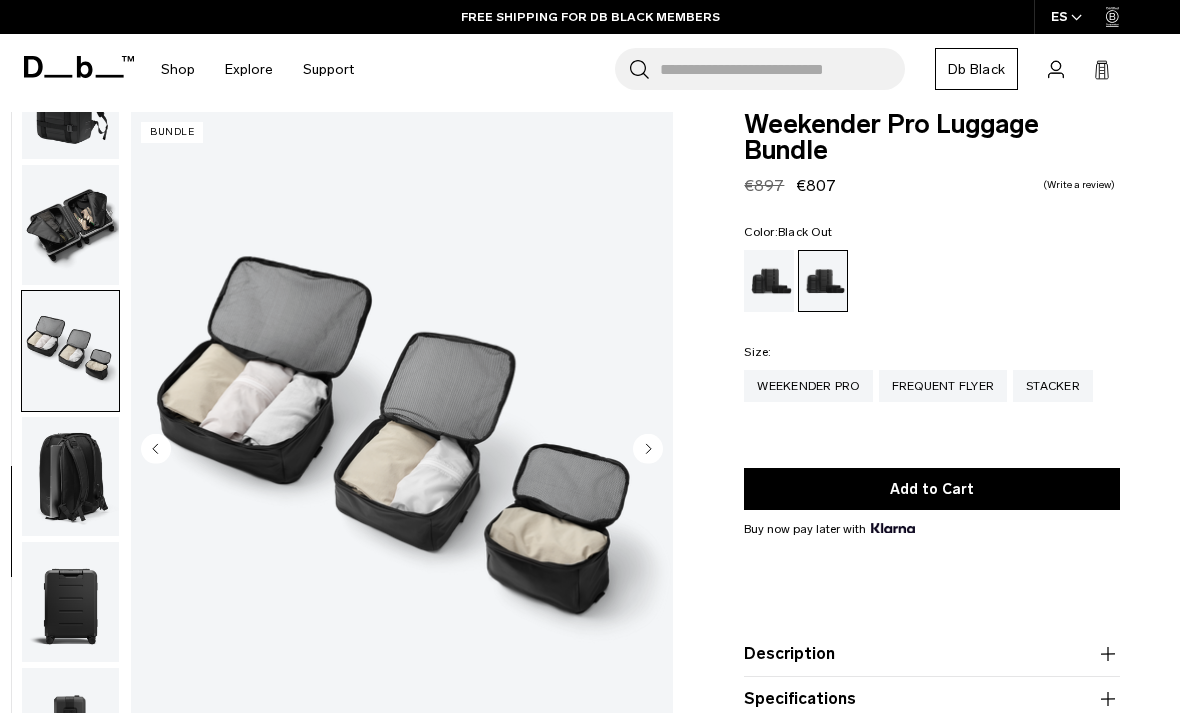 scroll, scrollTop: 464, scrollLeft: 0, axis: vertical 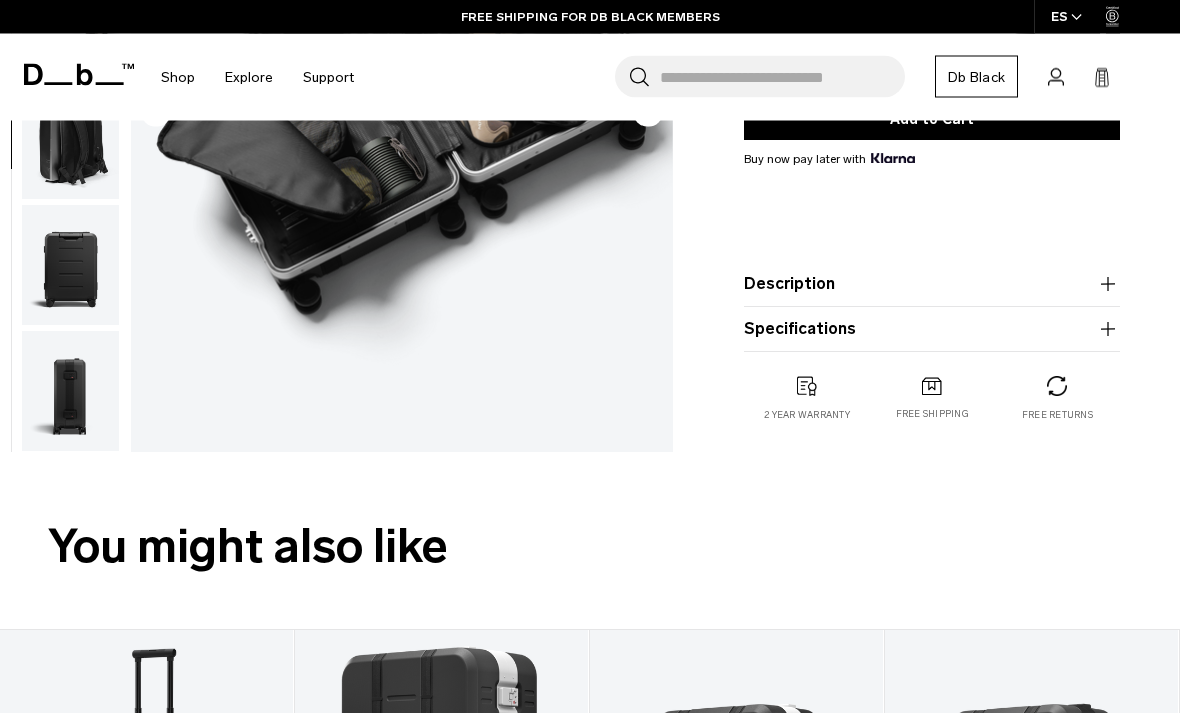 click at bounding box center [70, 392] 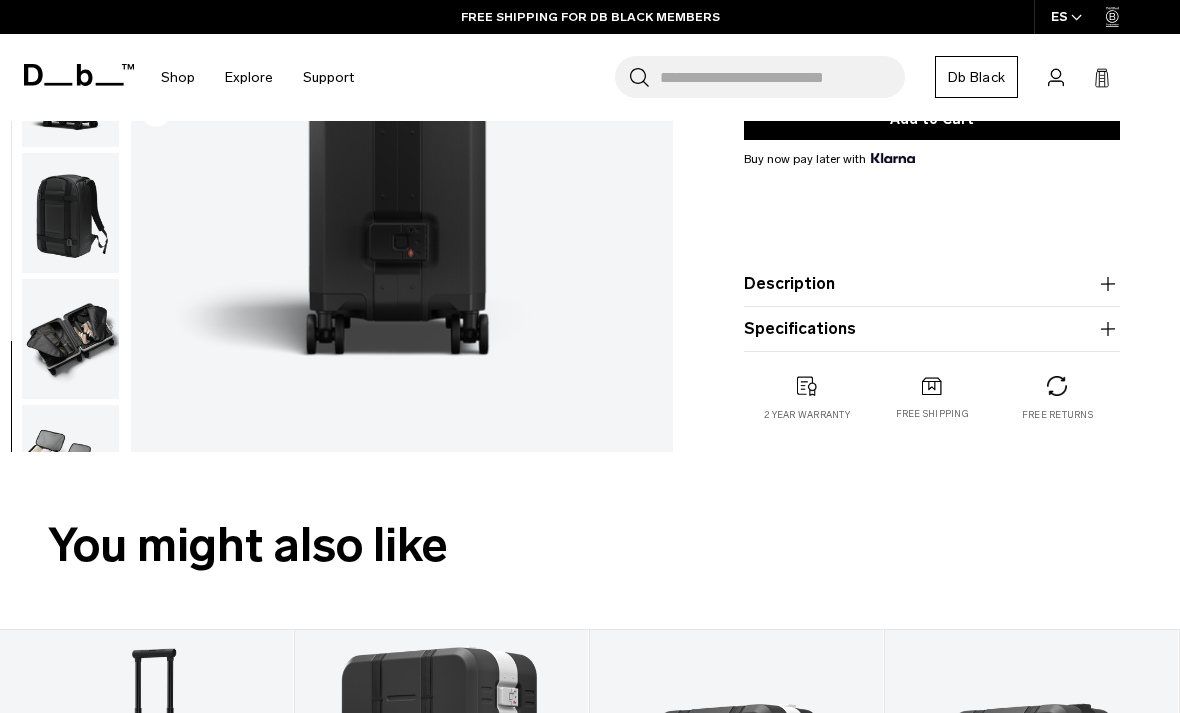 scroll, scrollTop: -50, scrollLeft: 0, axis: vertical 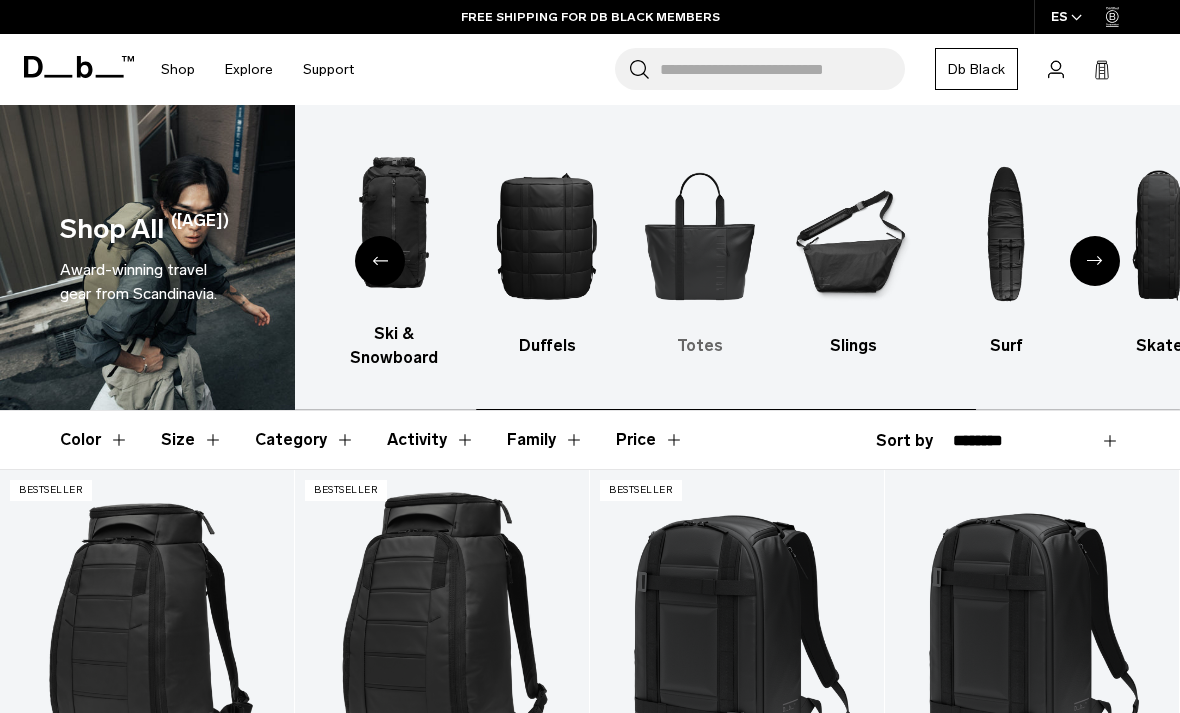 click at bounding box center (700, 235) 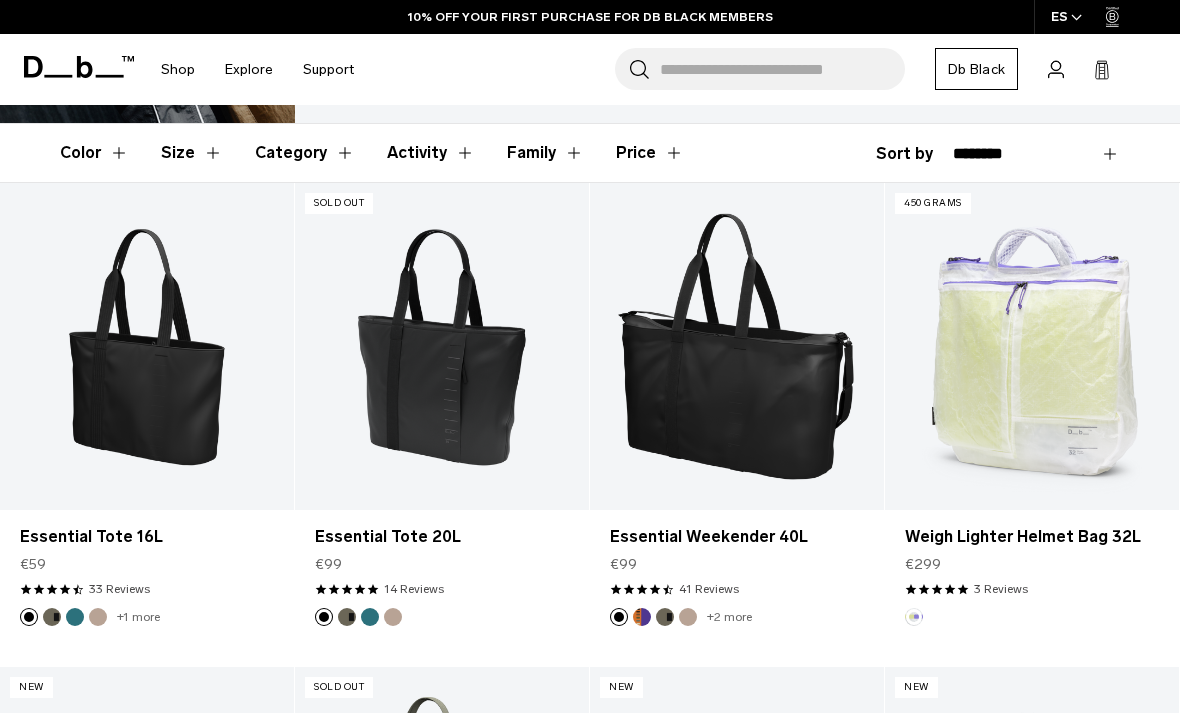 scroll, scrollTop: 287, scrollLeft: 0, axis: vertical 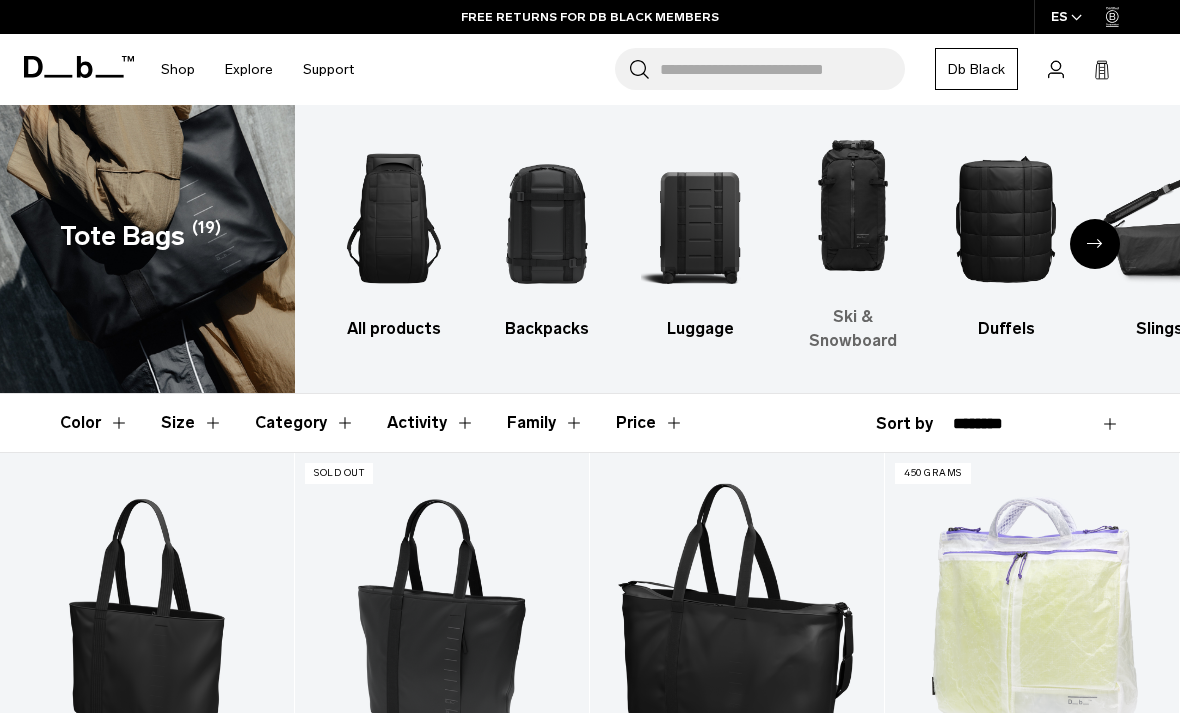 click at bounding box center (853, 206) 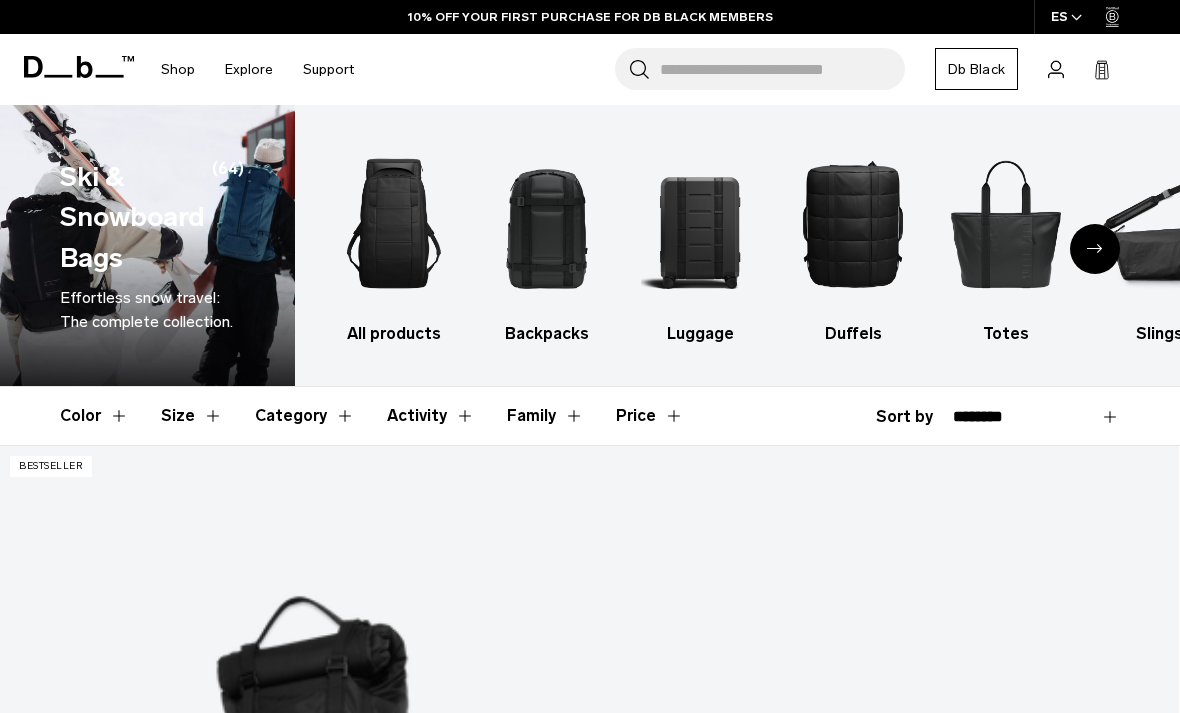 scroll, scrollTop: 124, scrollLeft: 0, axis: vertical 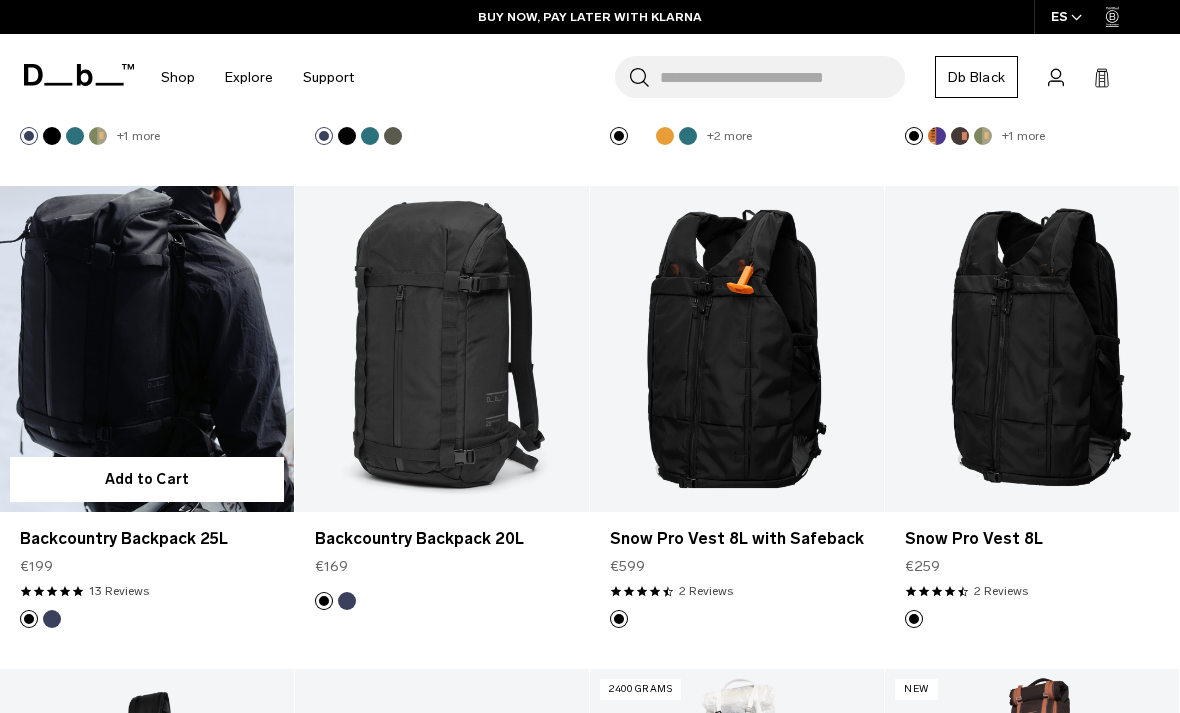 click at bounding box center (147, 349) 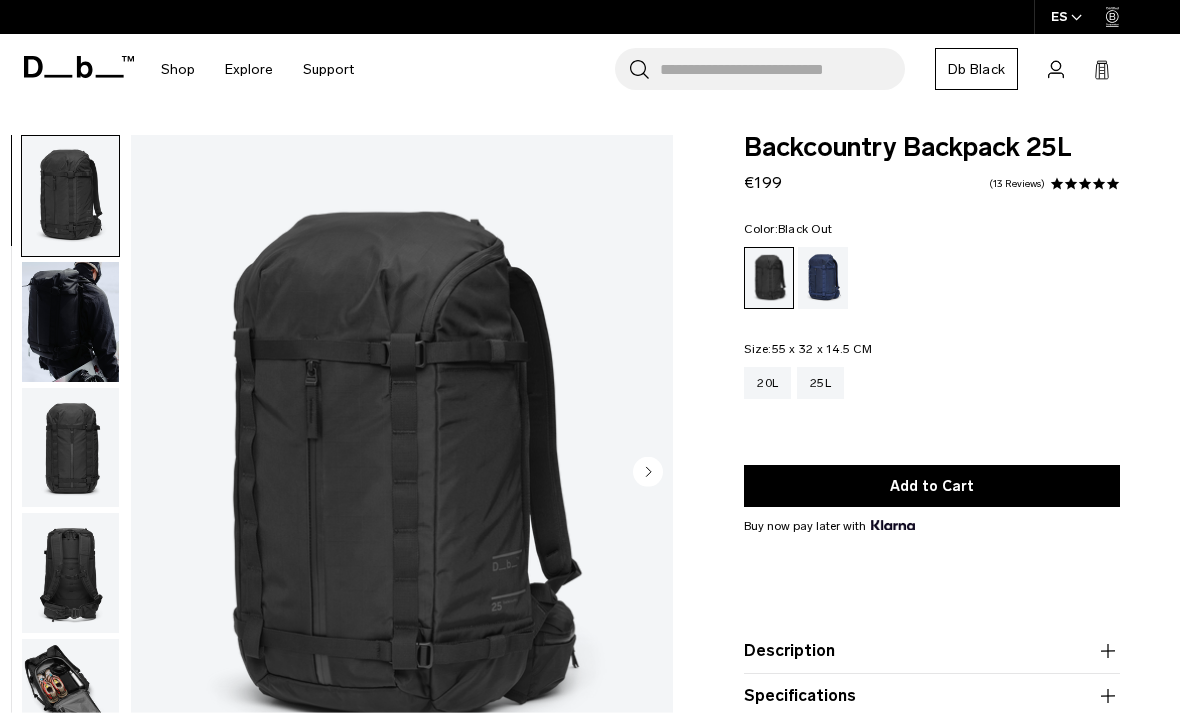 scroll, scrollTop: 0, scrollLeft: 0, axis: both 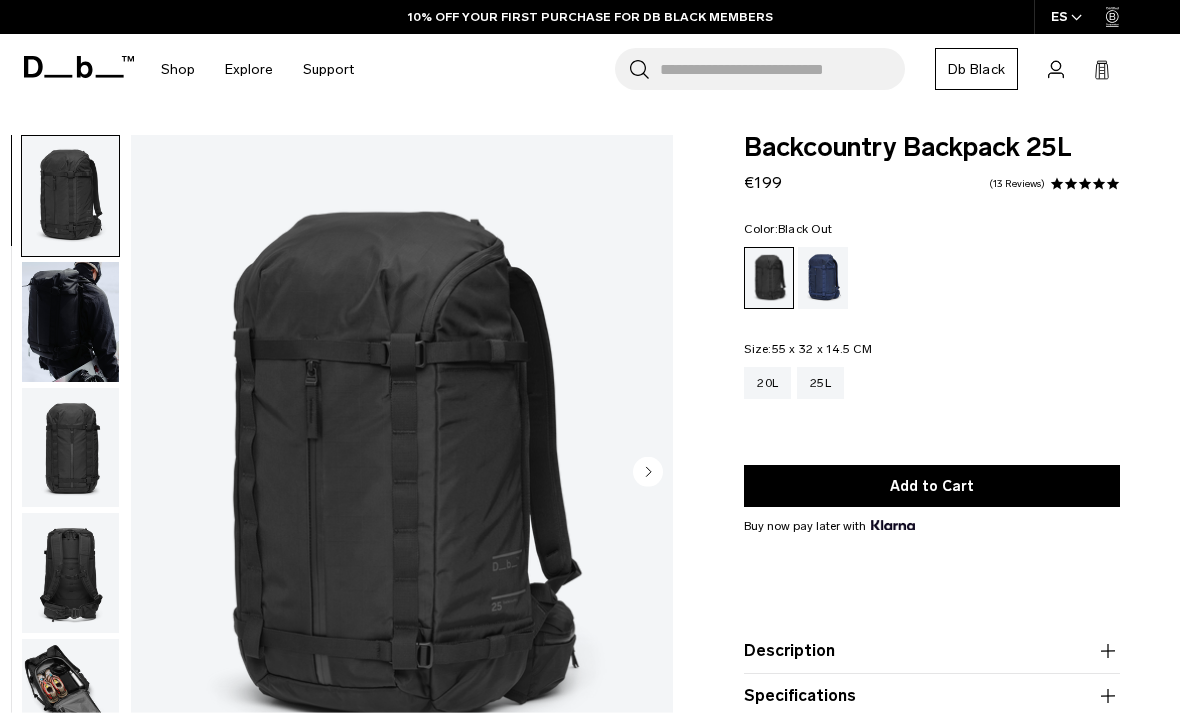 click at bounding box center [70, 322] 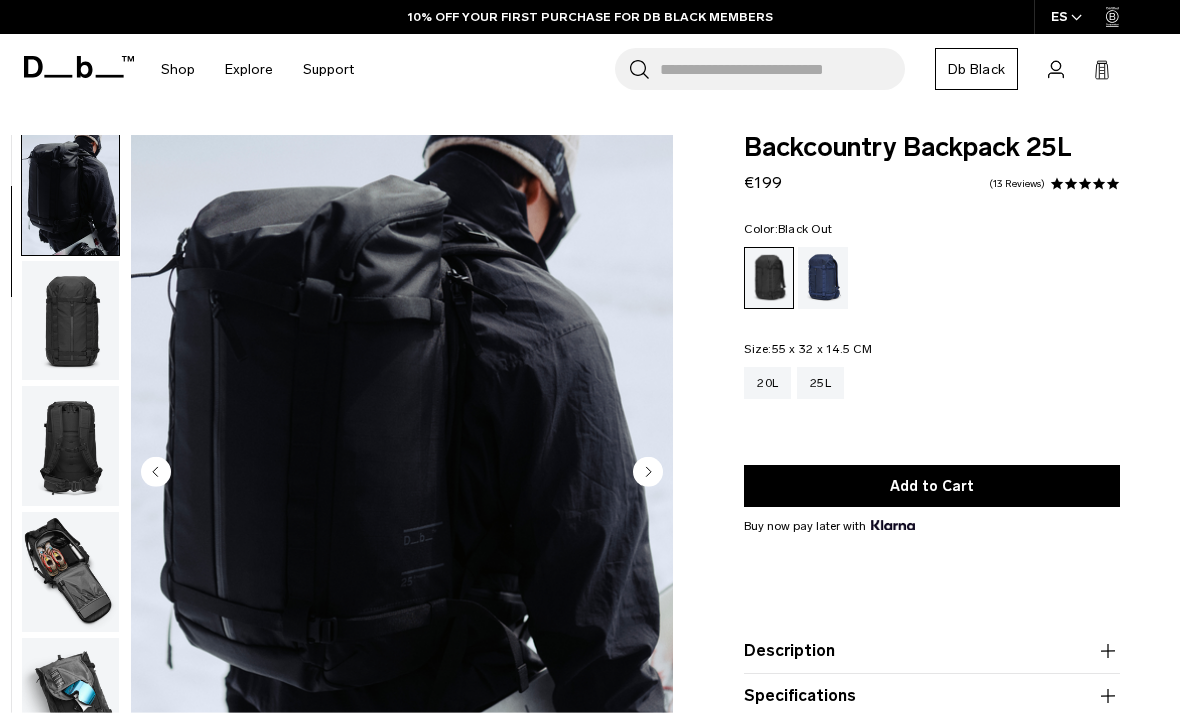 scroll, scrollTop: 127, scrollLeft: 0, axis: vertical 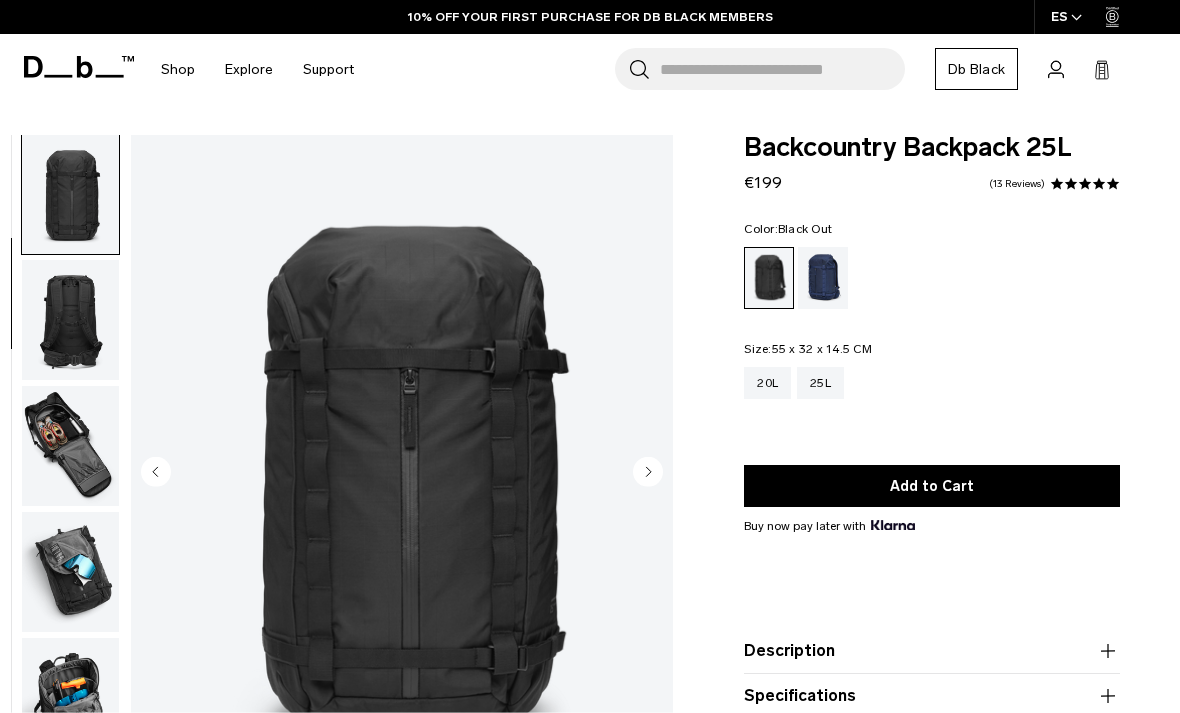 click at bounding box center (70, 446) 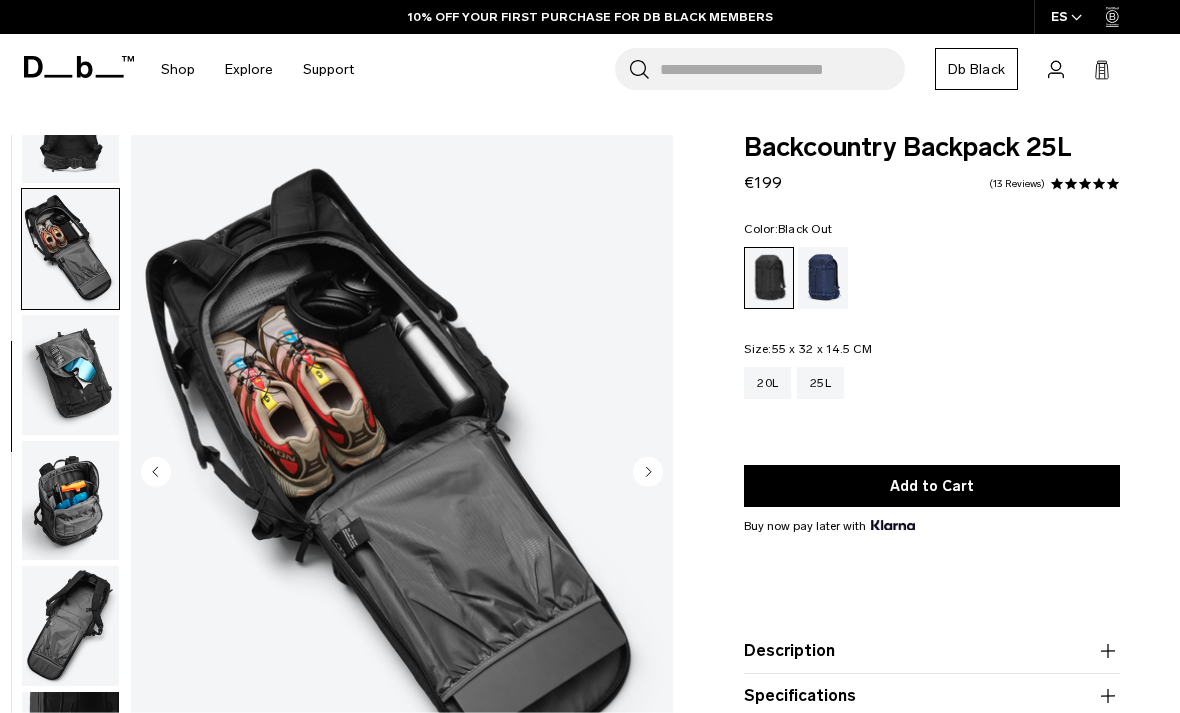 scroll, scrollTop: 507, scrollLeft: 0, axis: vertical 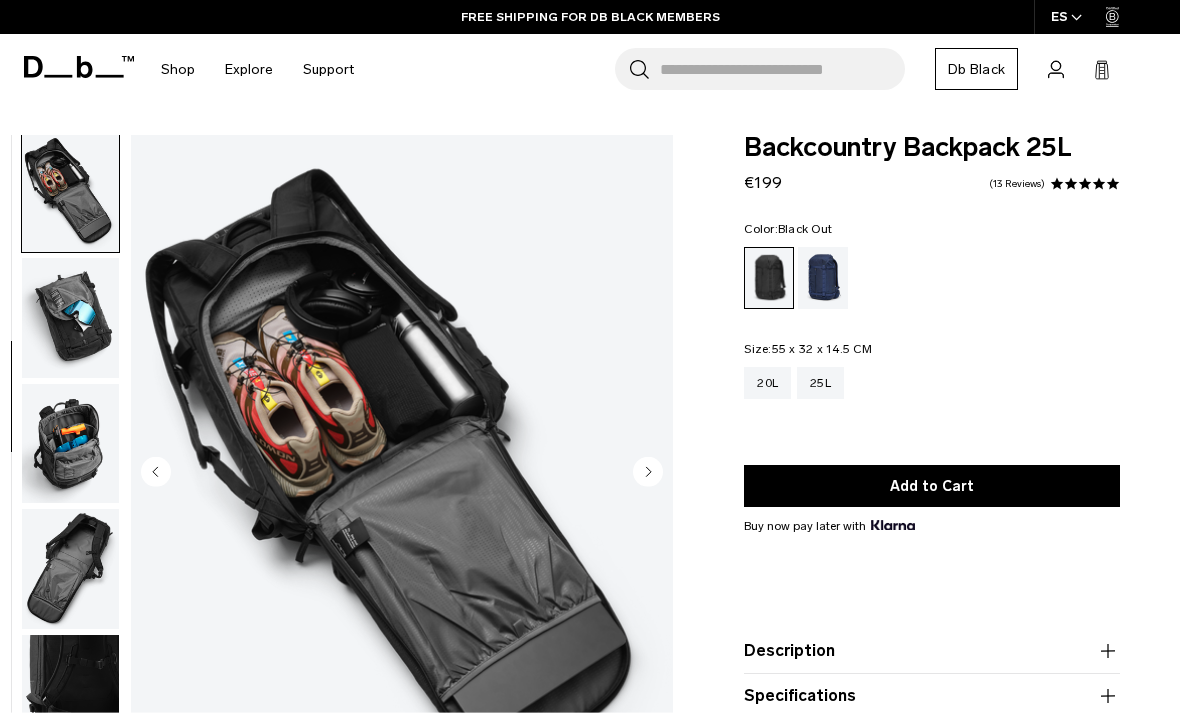 click at bounding box center [70, 318] 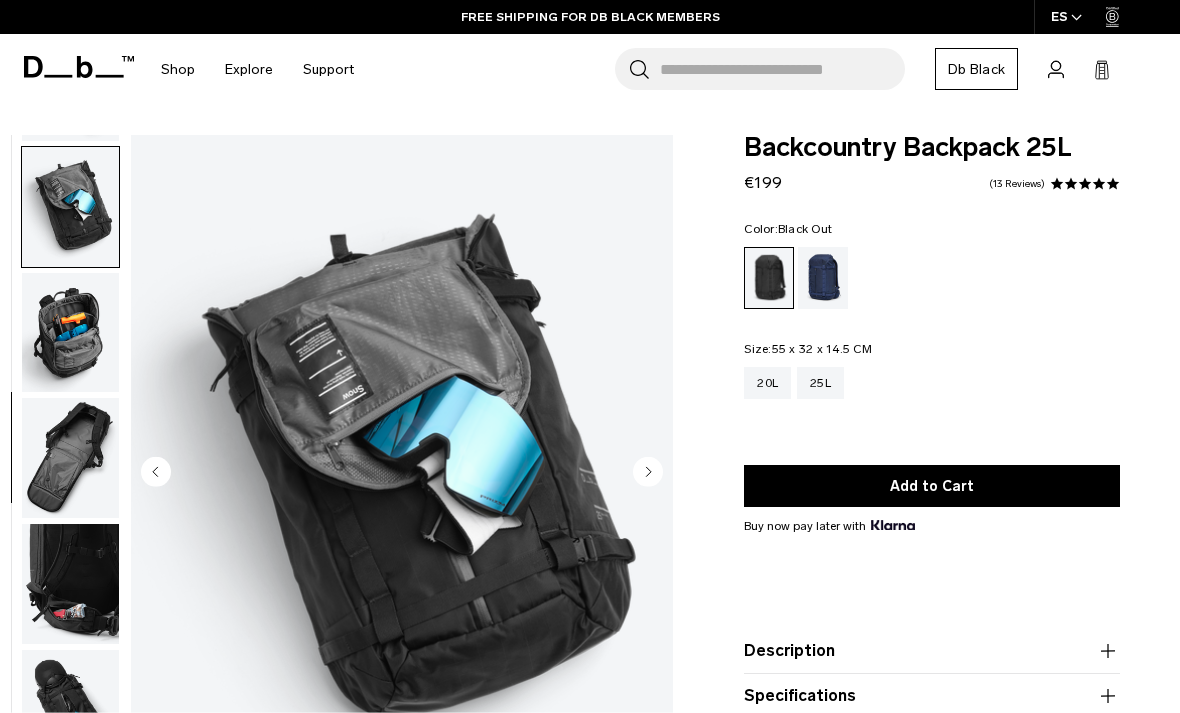 scroll, scrollTop: 634, scrollLeft: 0, axis: vertical 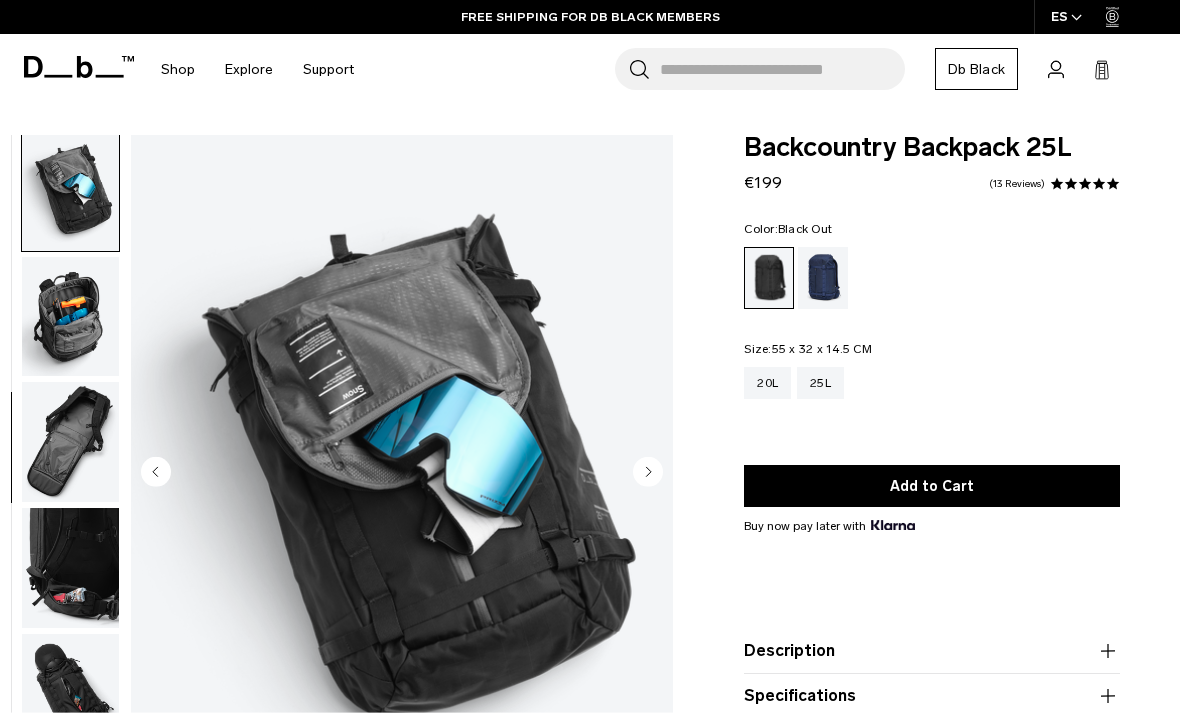 click at bounding box center [70, 317] 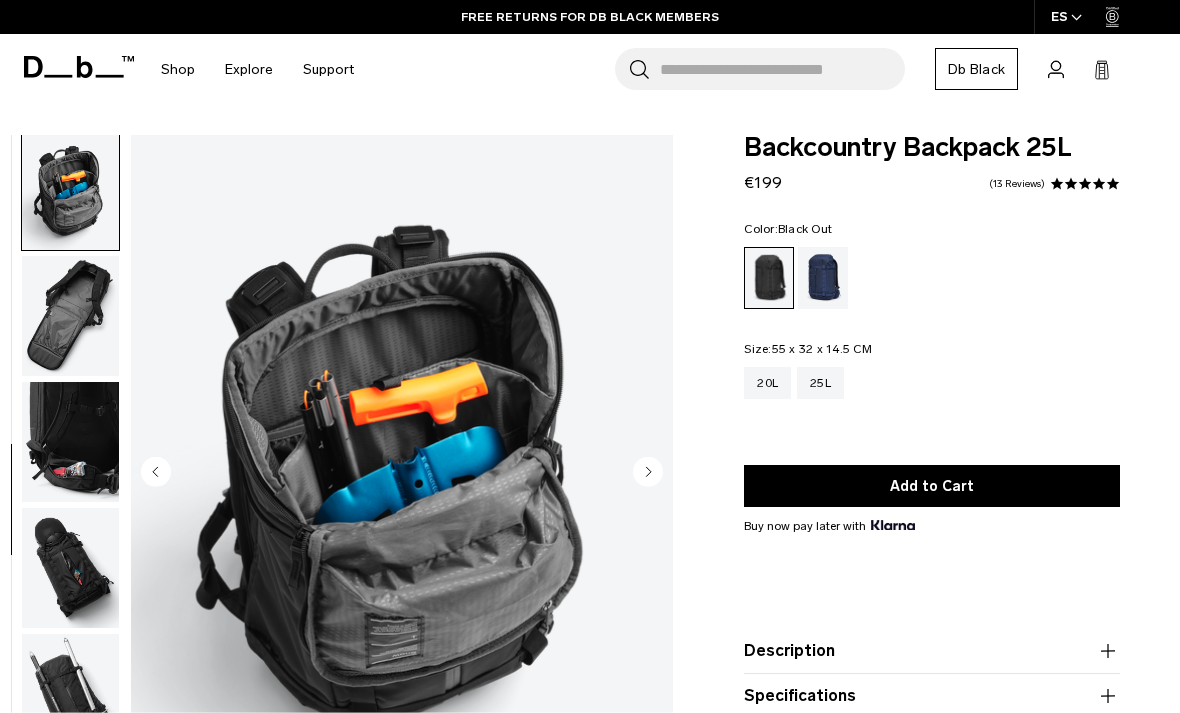 click at bounding box center [70, 316] 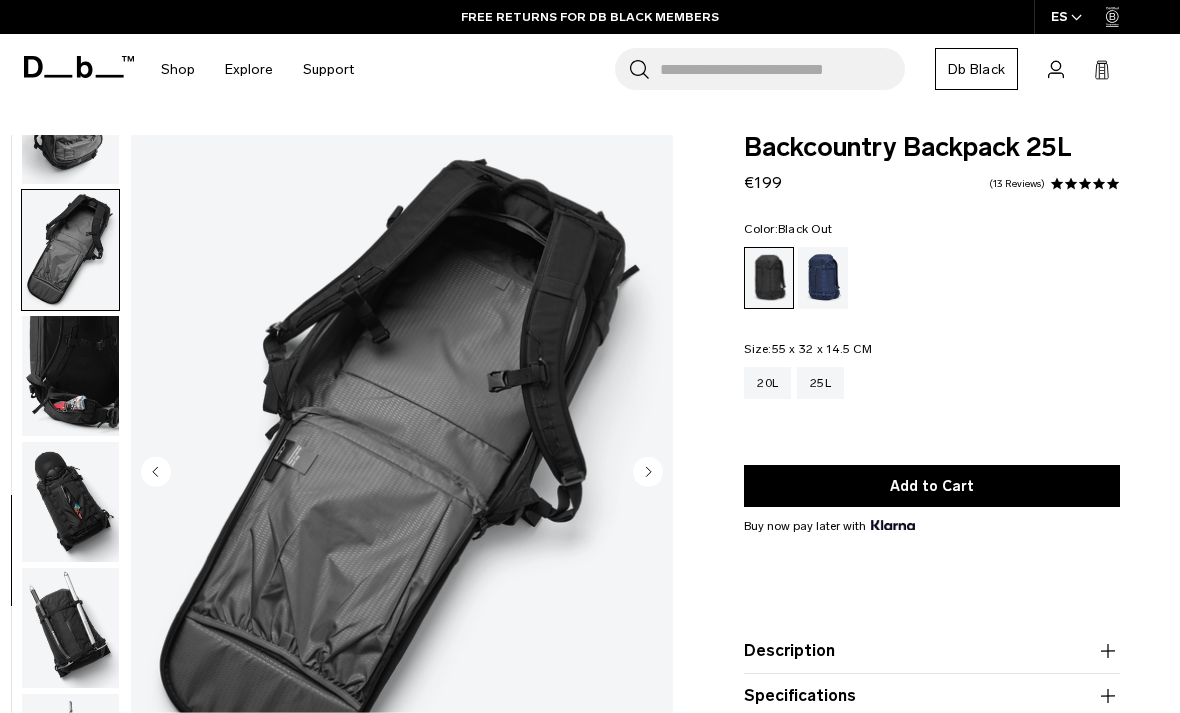 scroll, scrollTop: 839, scrollLeft: 0, axis: vertical 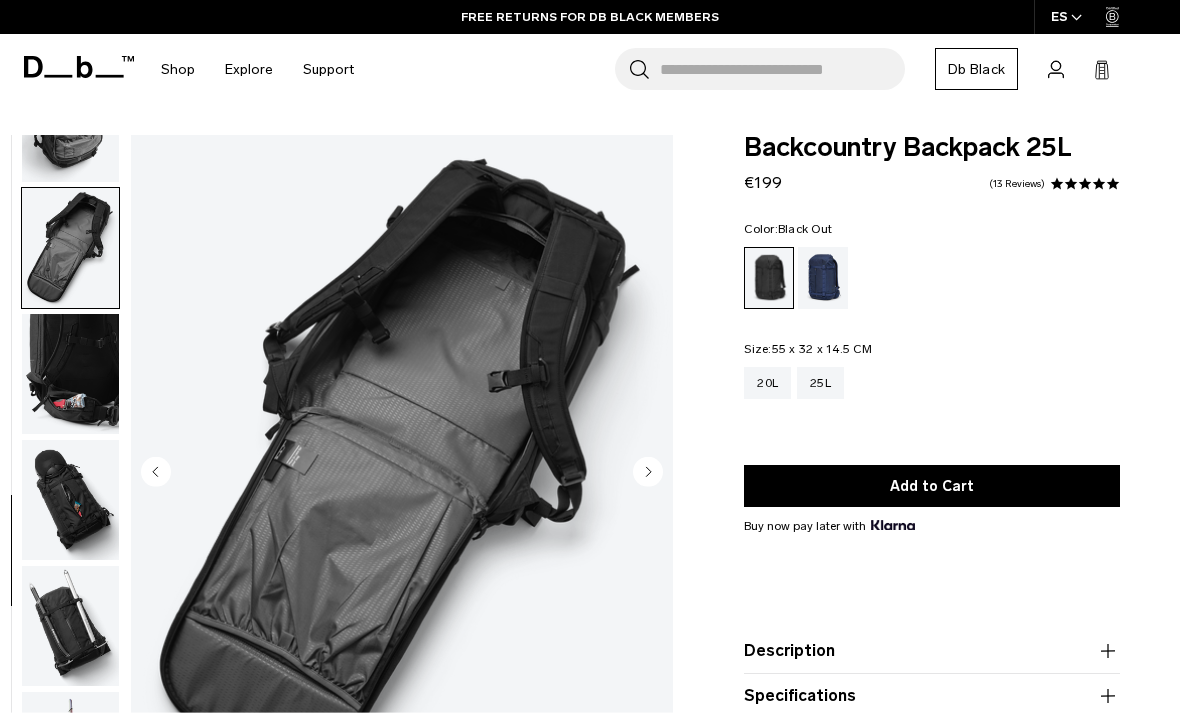 click at bounding box center (70, 500) 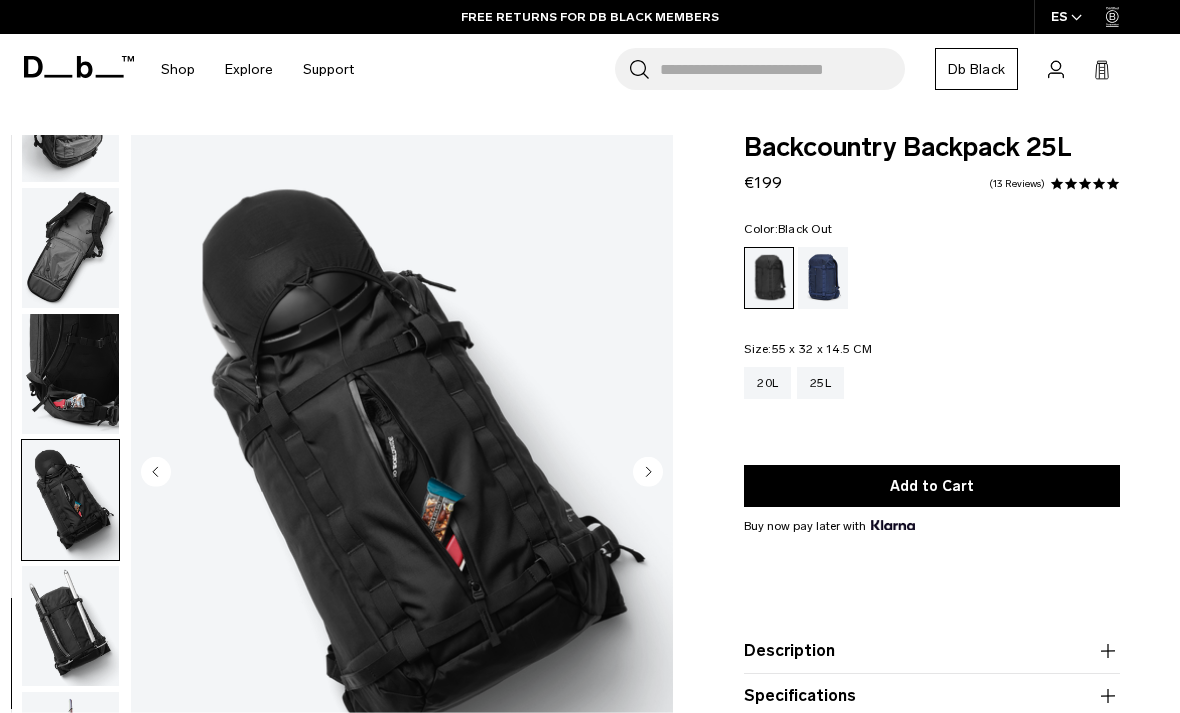 click at bounding box center (70, 374) 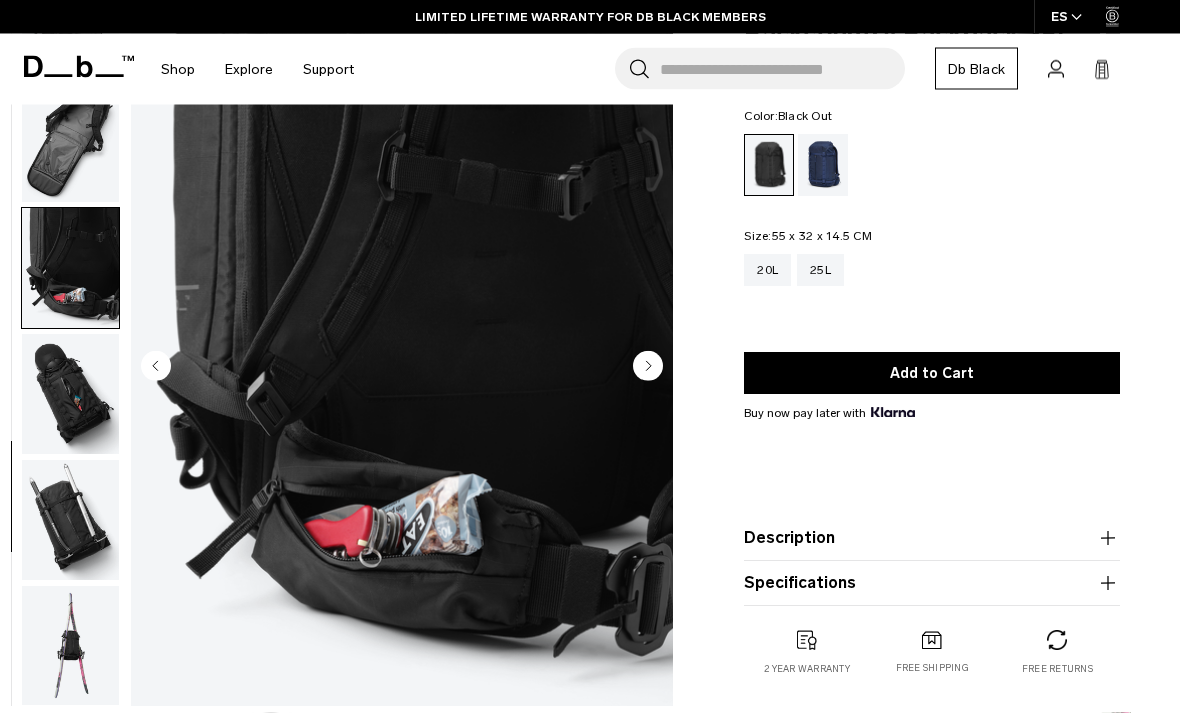 scroll, scrollTop: 118, scrollLeft: 0, axis: vertical 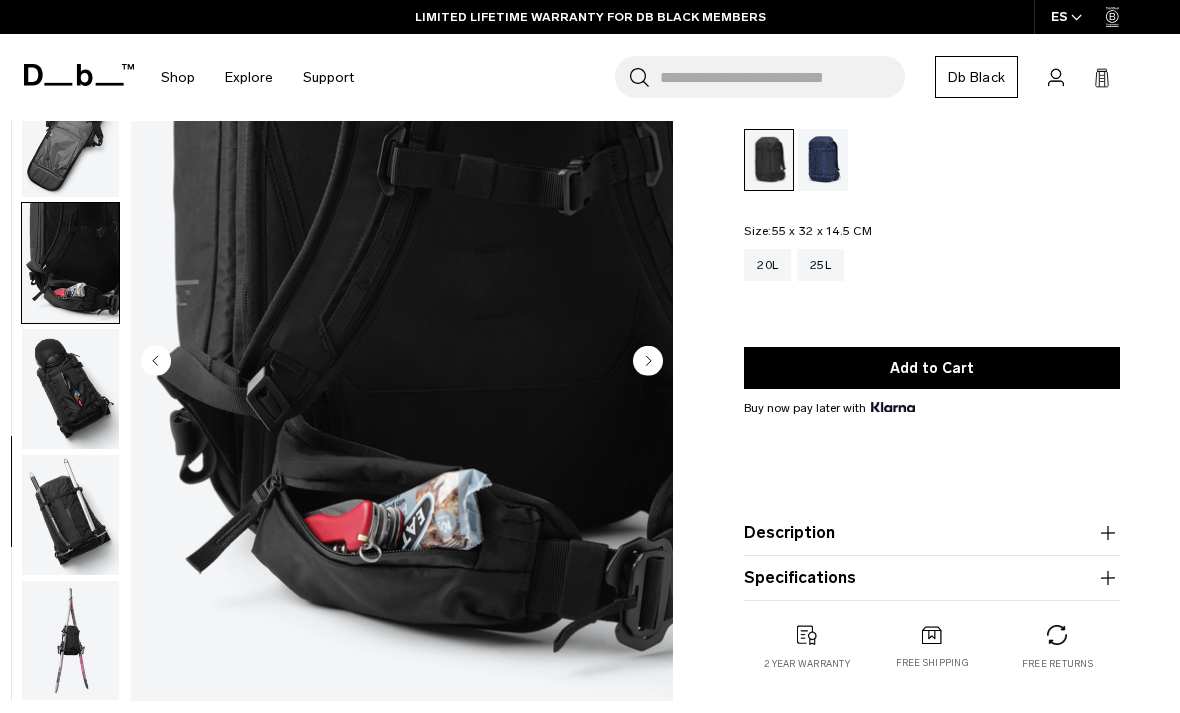 click at bounding box center (70, 389) 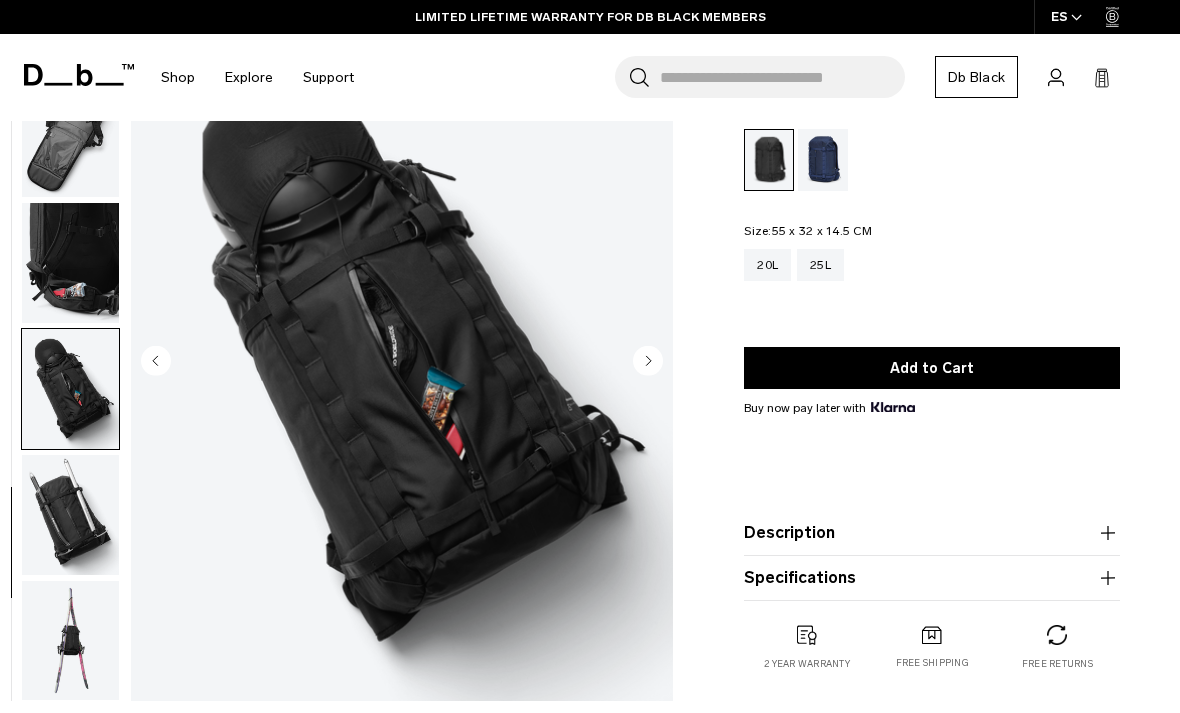 click at bounding box center (70, 389) 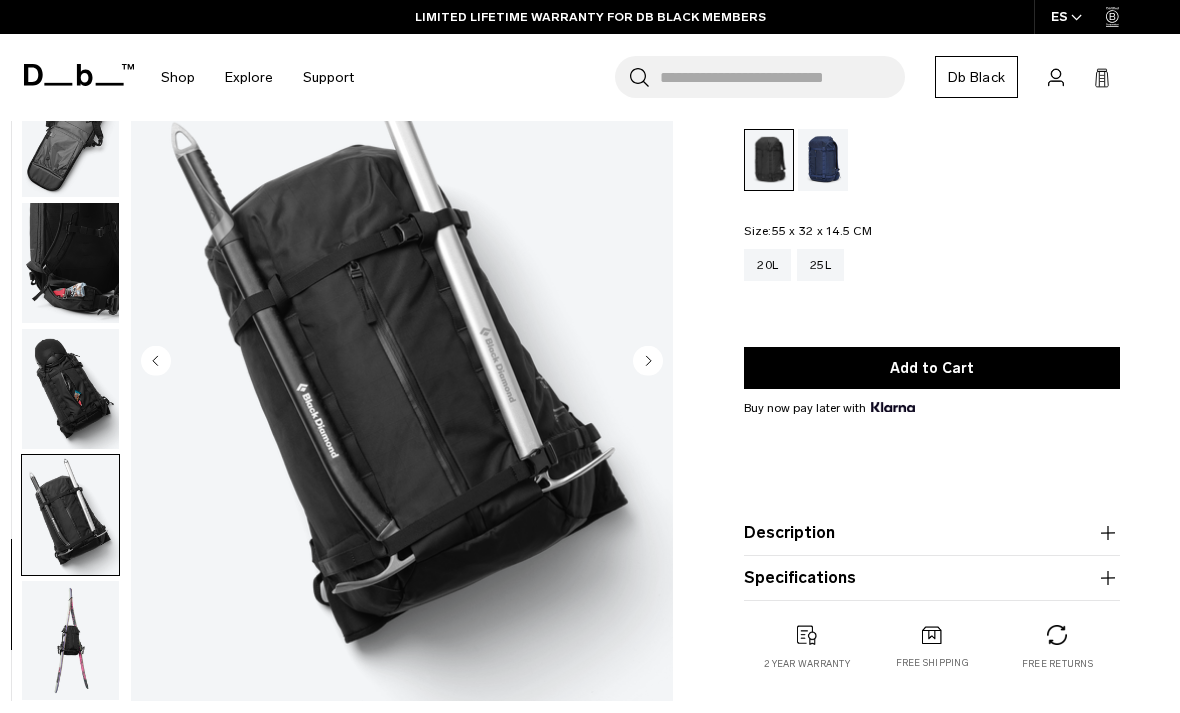 click at bounding box center [70, 640] 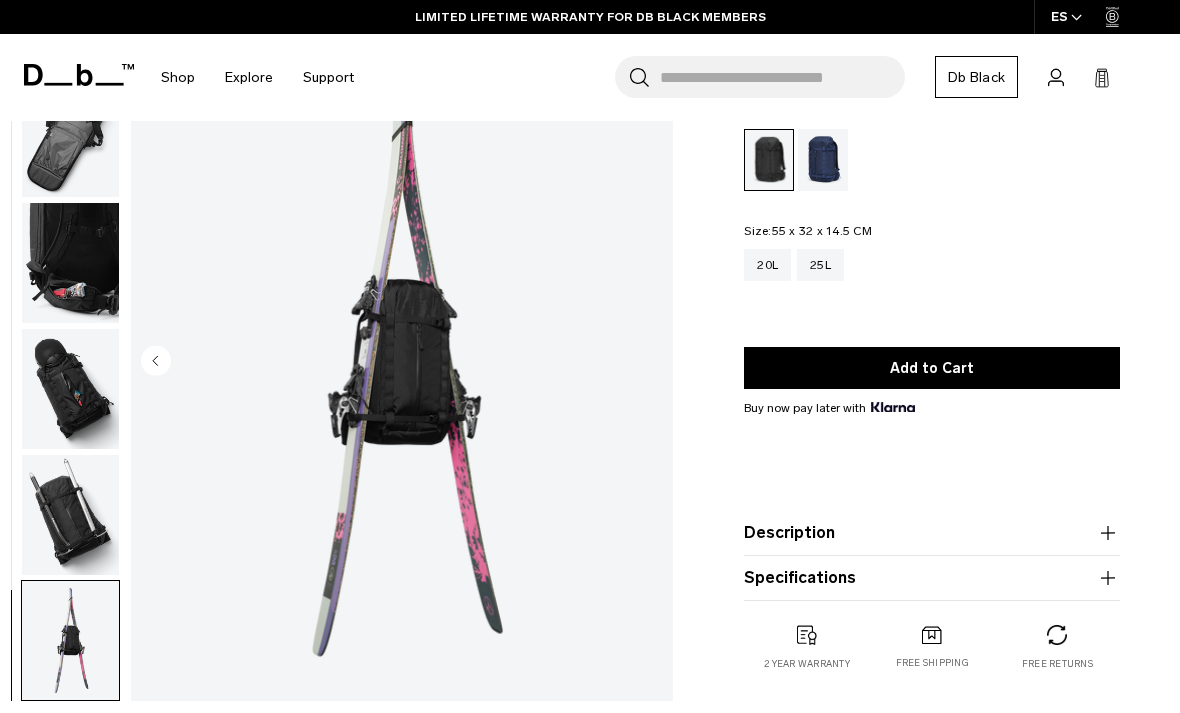 click at bounding box center (70, 515) 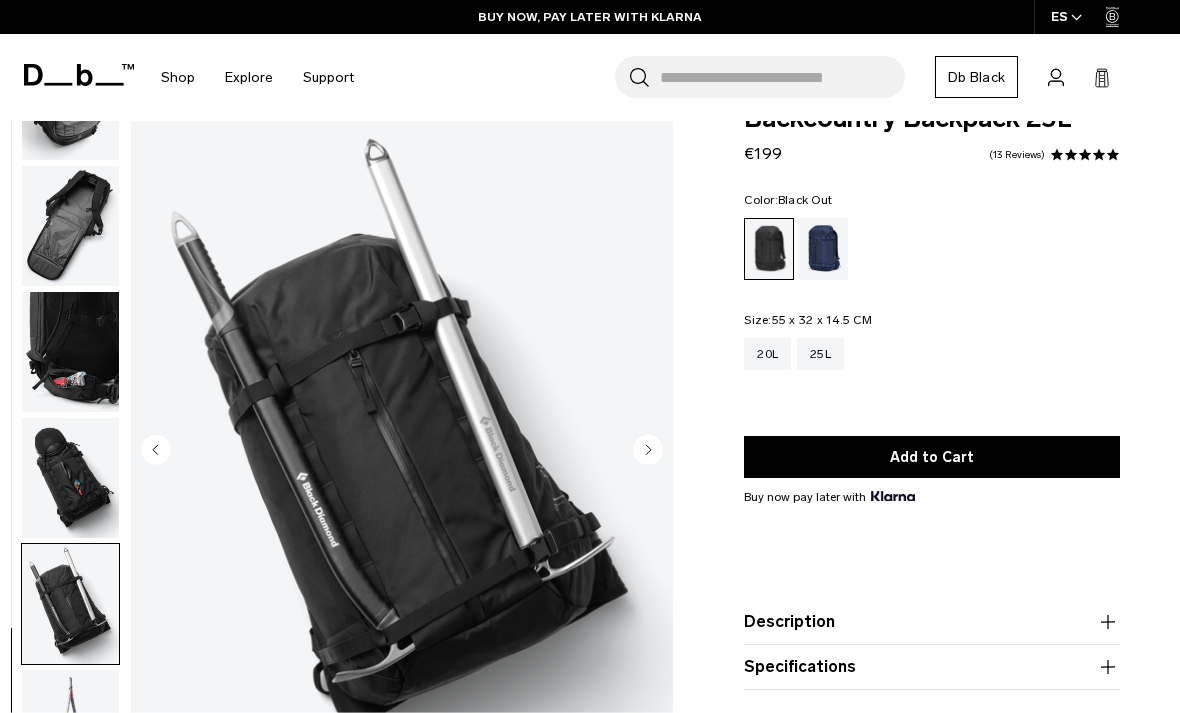 scroll, scrollTop: 0, scrollLeft: 0, axis: both 